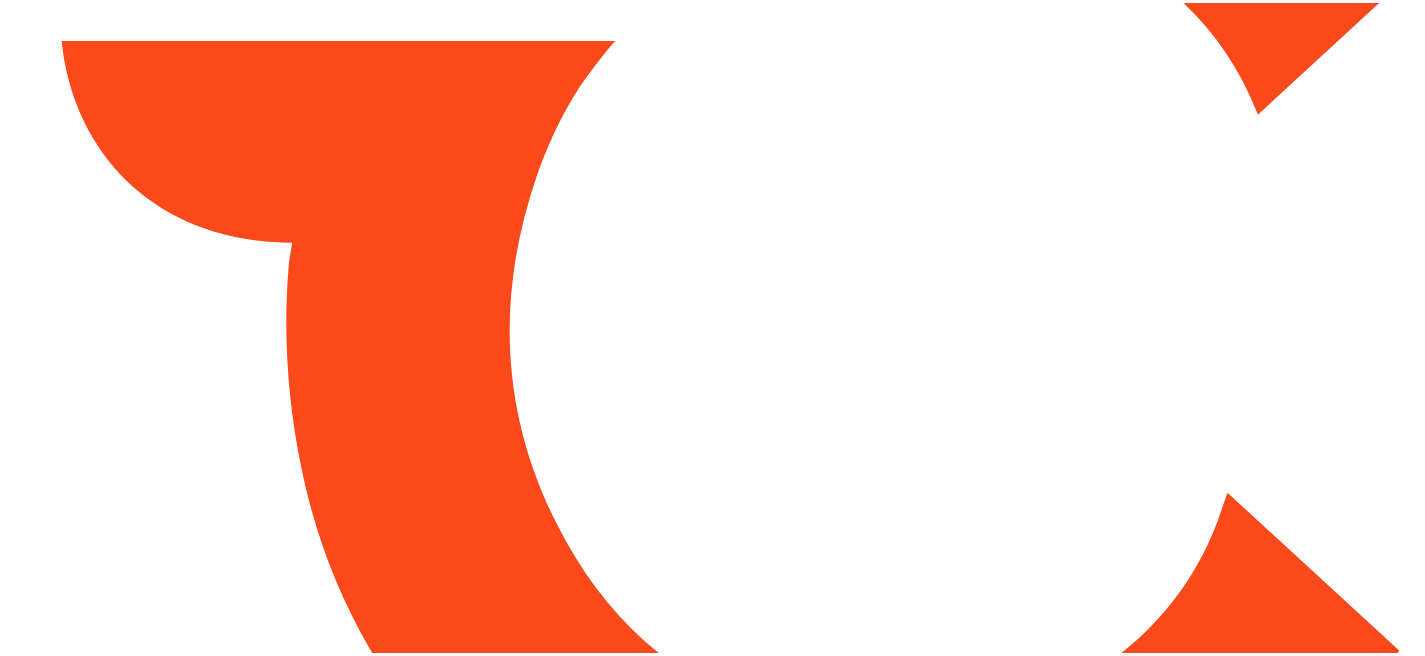 scroll, scrollTop: 0, scrollLeft: 0, axis: both 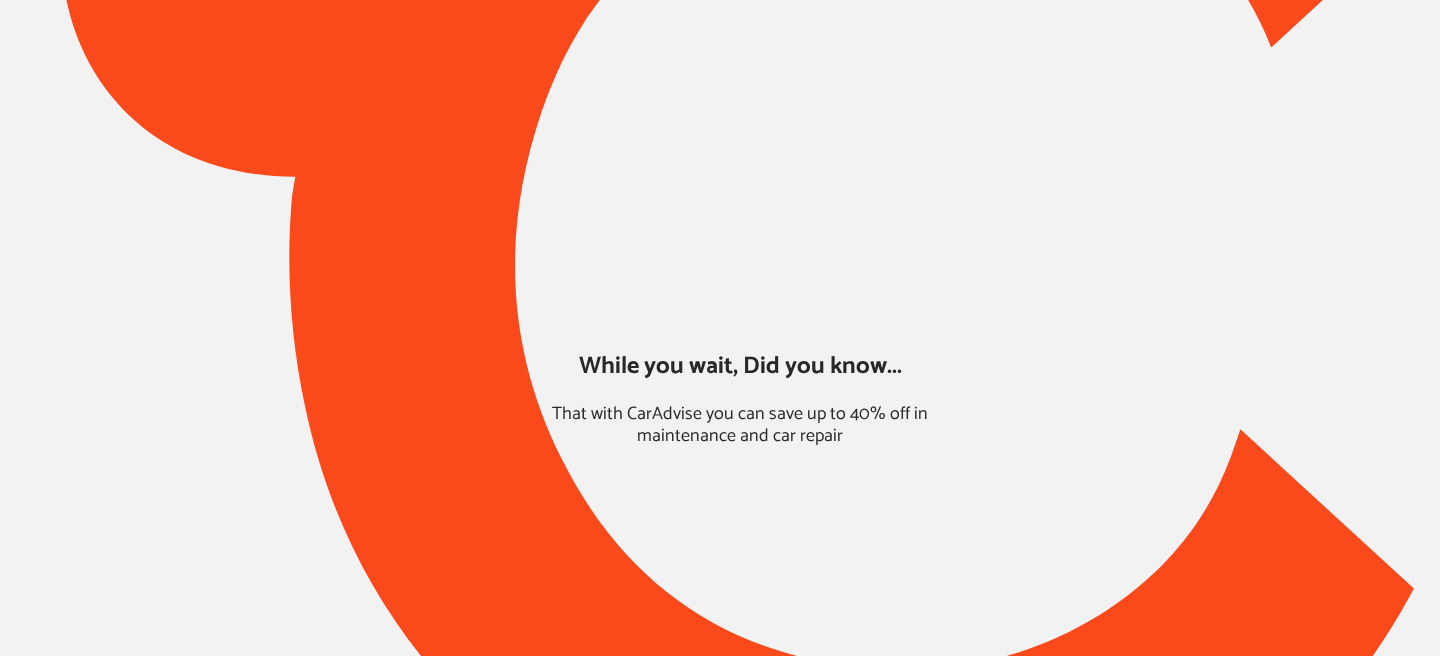 type on "*****" 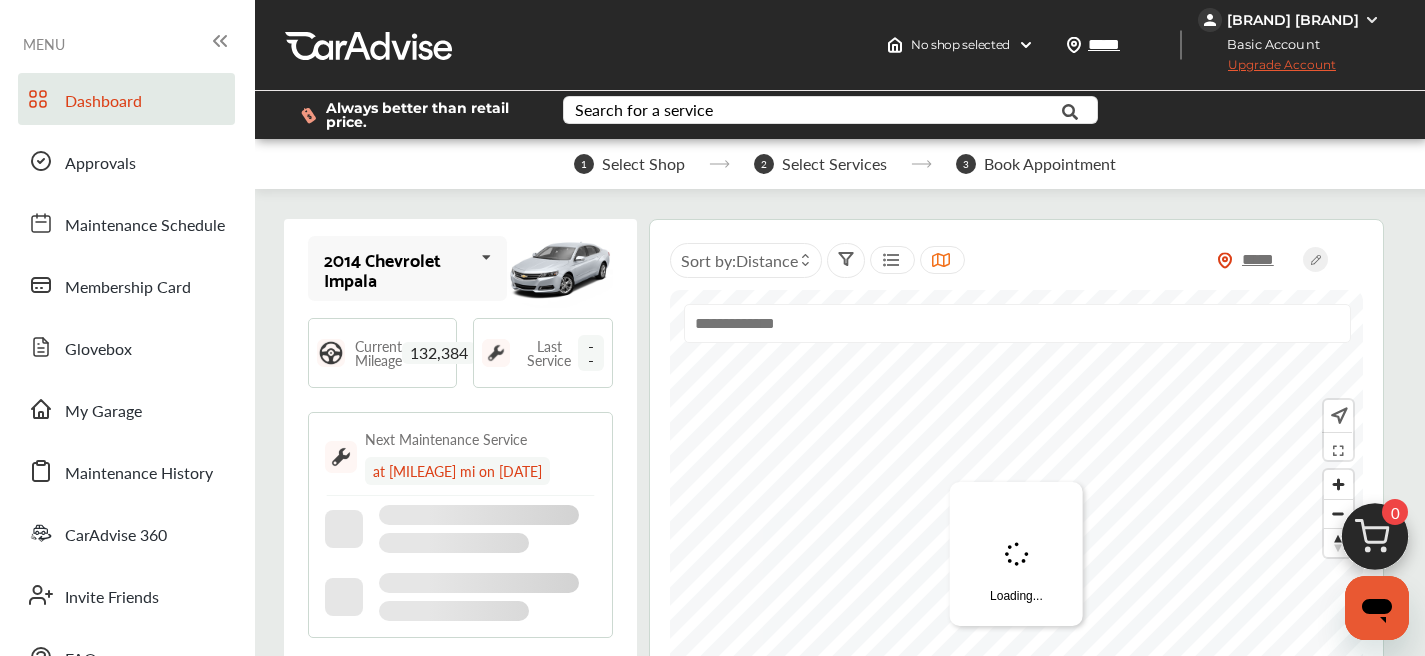 scroll, scrollTop: 0, scrollLeft: 0, axis: both 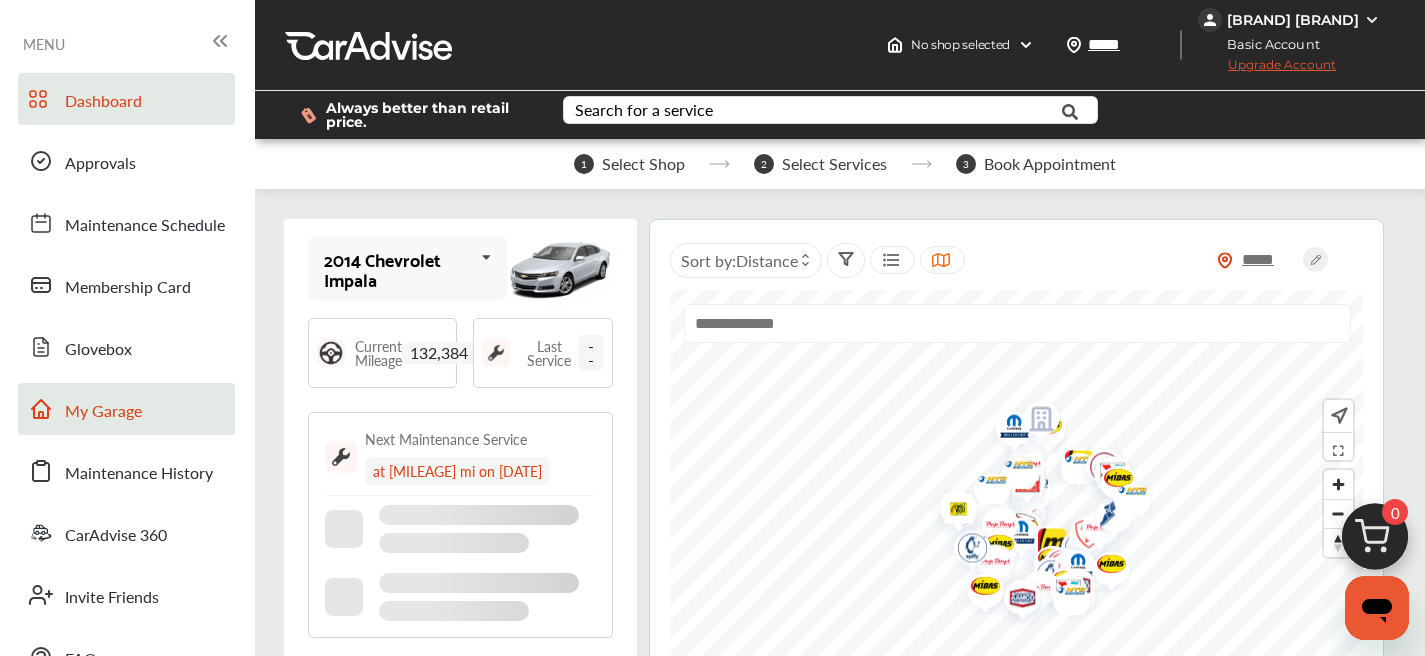 click on "My Garage" at bounding box center [103, 412] 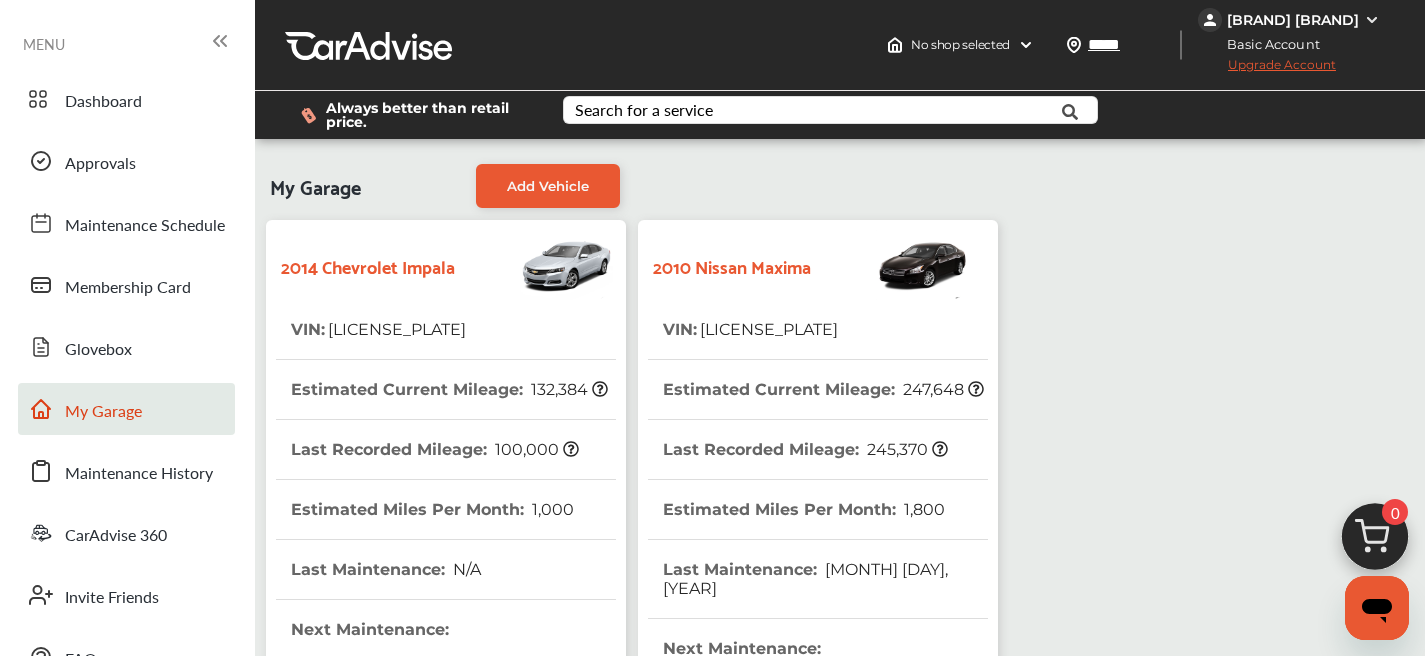 click on "Upgrade Account" at bounding box center (1267, 69) 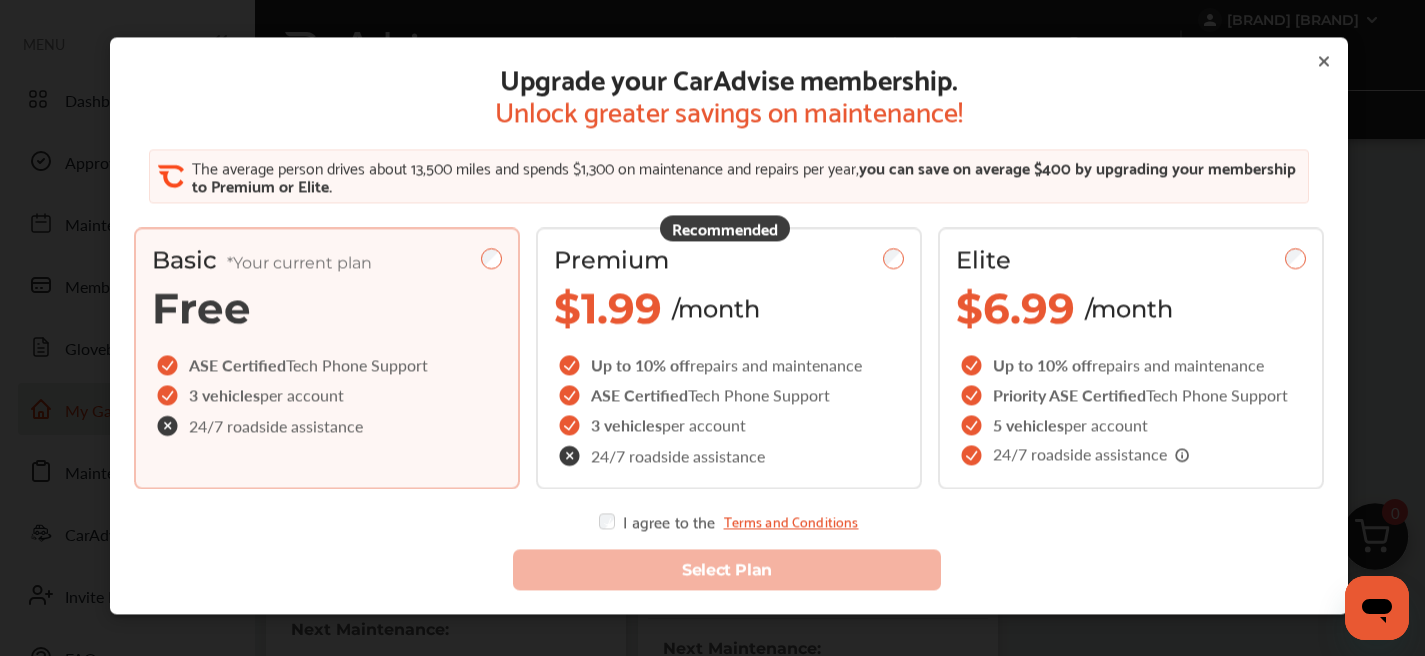 drag, startPoint x: 1325, startPoint y: 56, endPoint x: 1316, endPoint y: 62, distance: 10.816654 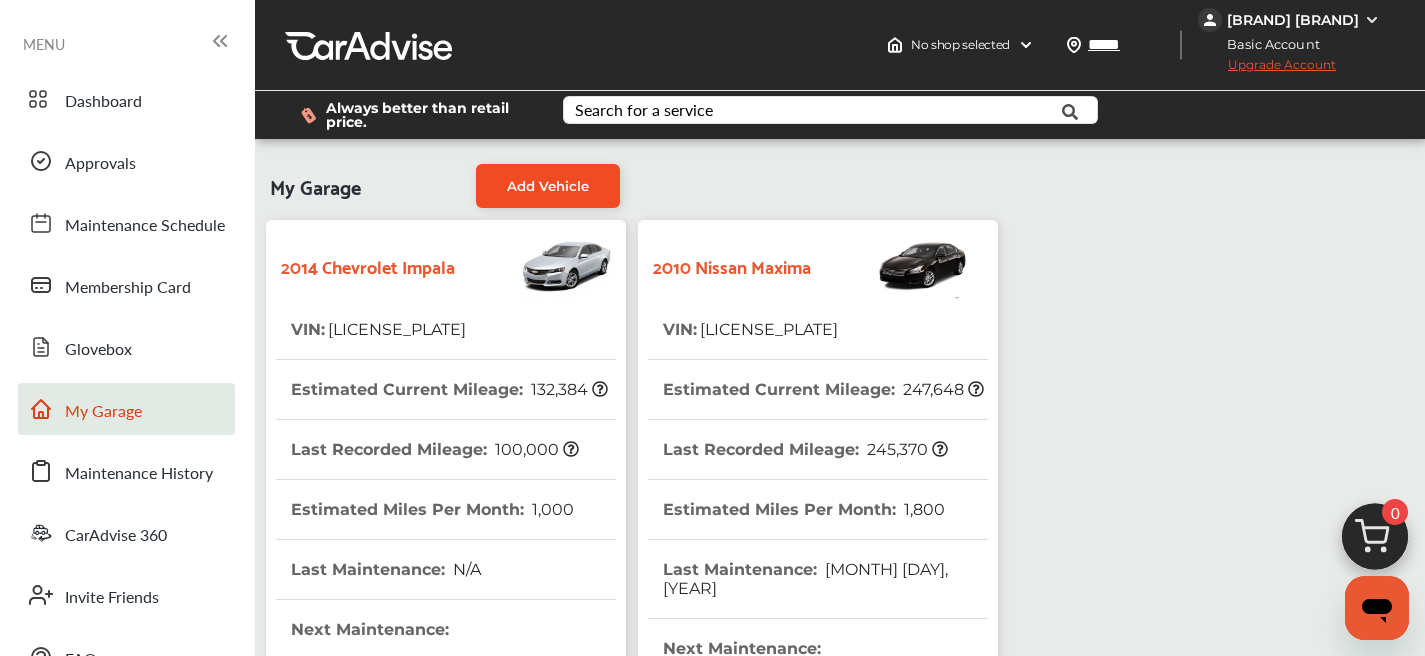 click on "Add Vehicle" at bounding box center (548, 186) 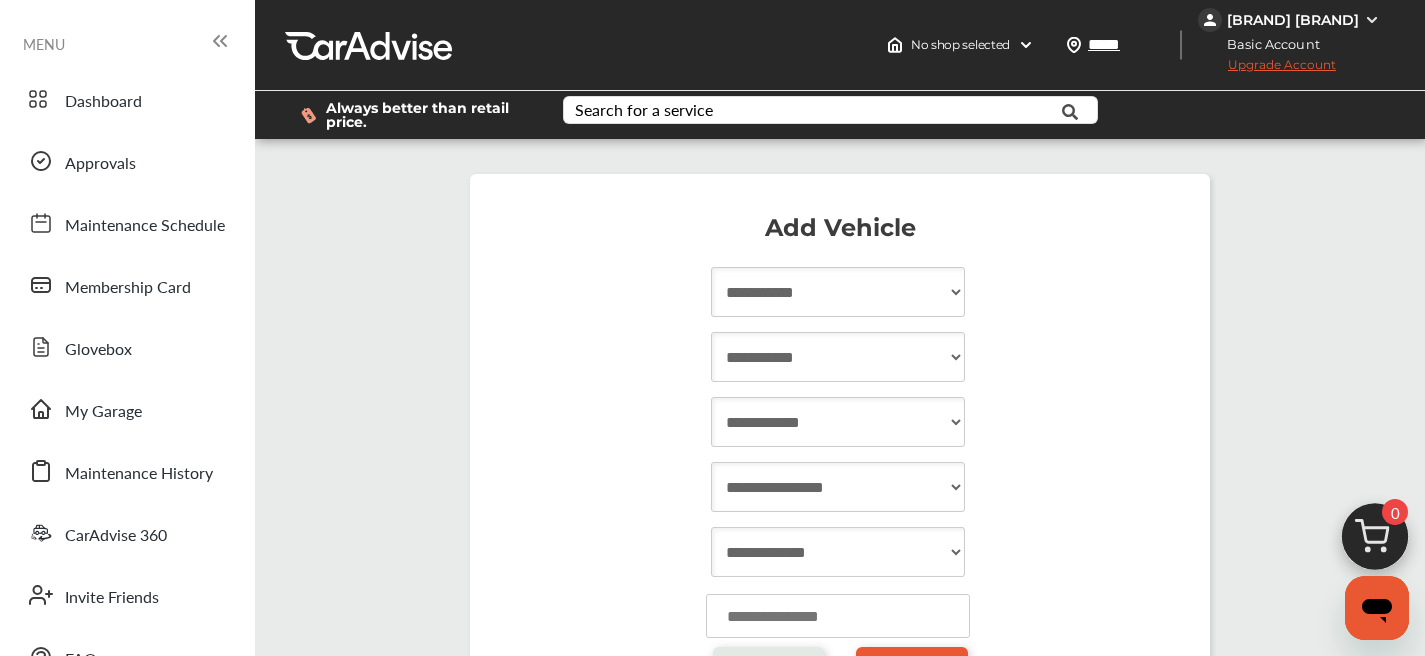 scroll, scrollTop: 1, scrollLeft: 0, axis: vertical 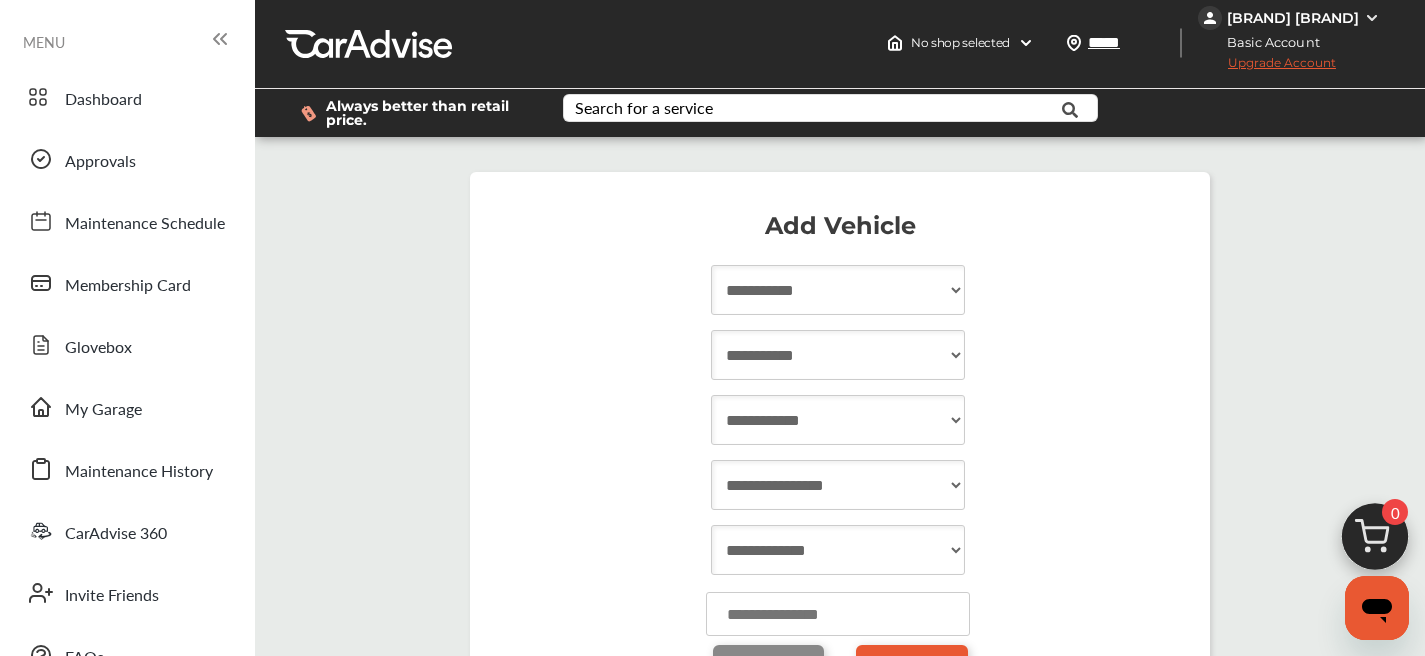 click on "Enter Vin" at bounding box center [768, 672] 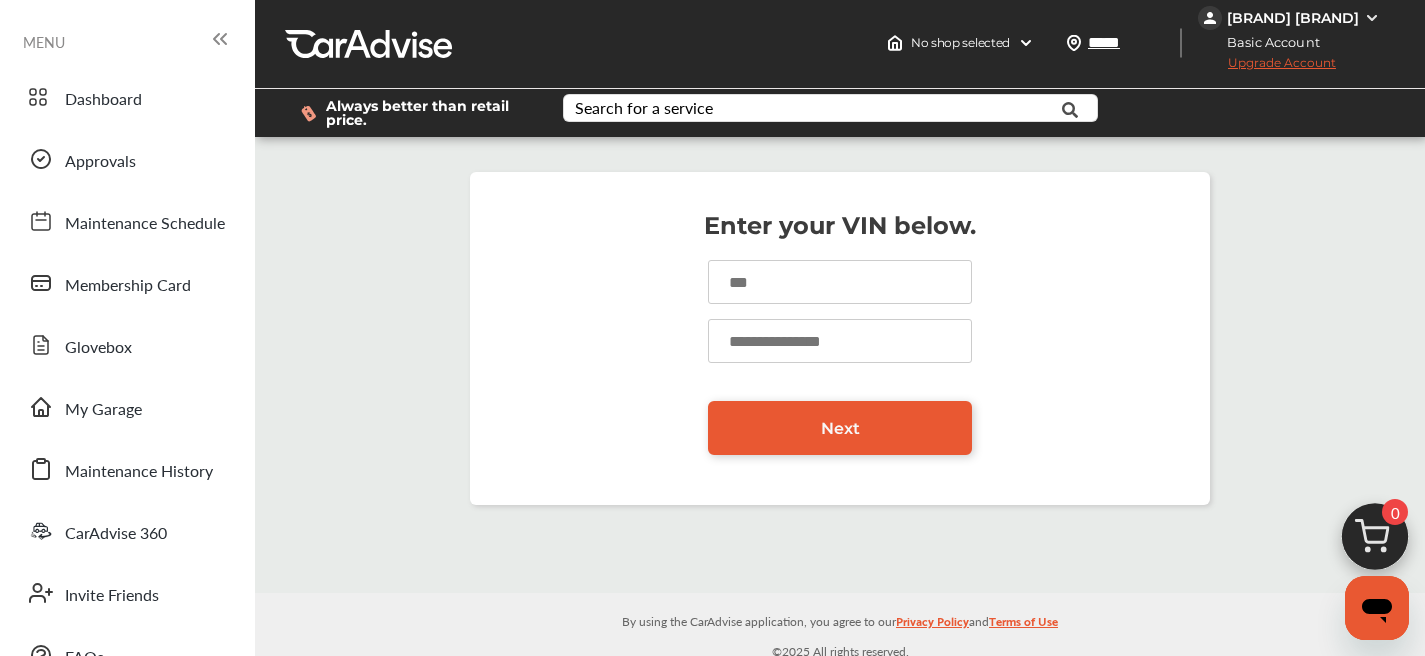 scroll, scrollTop: 0, scrollLeft: 0, axis: both 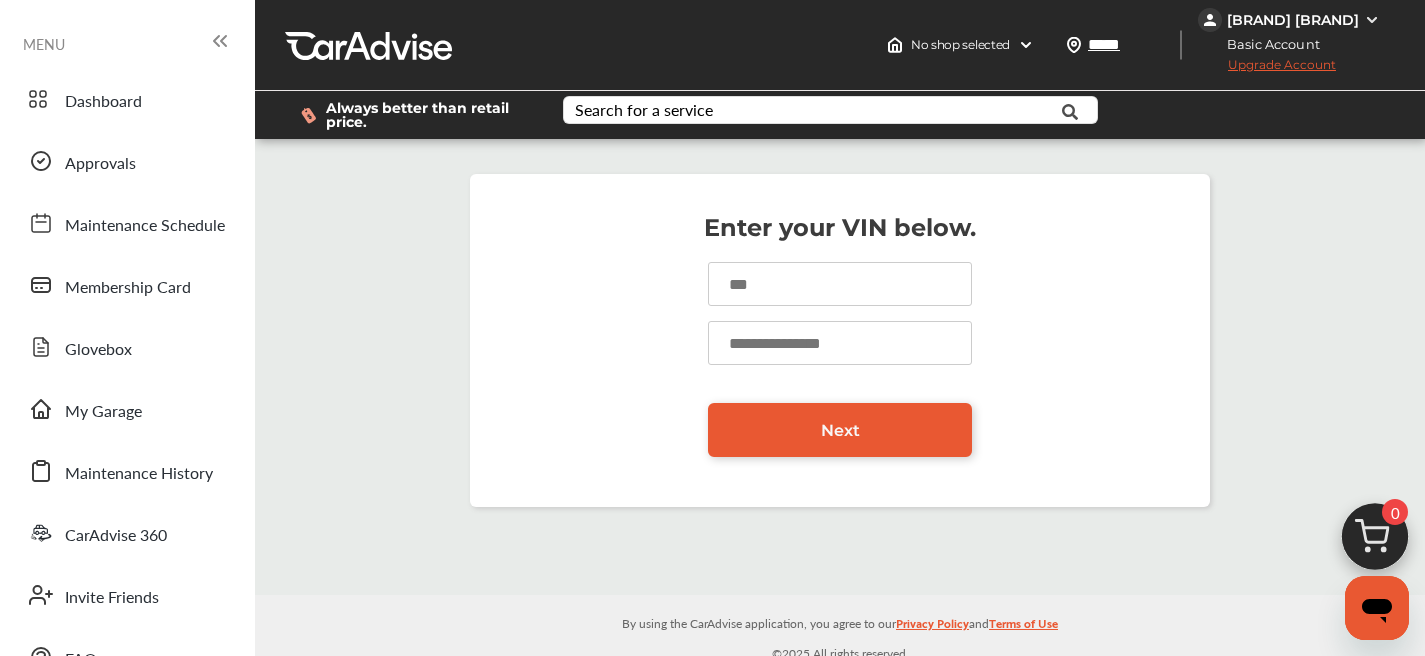 click at bounding box center (840, 284) 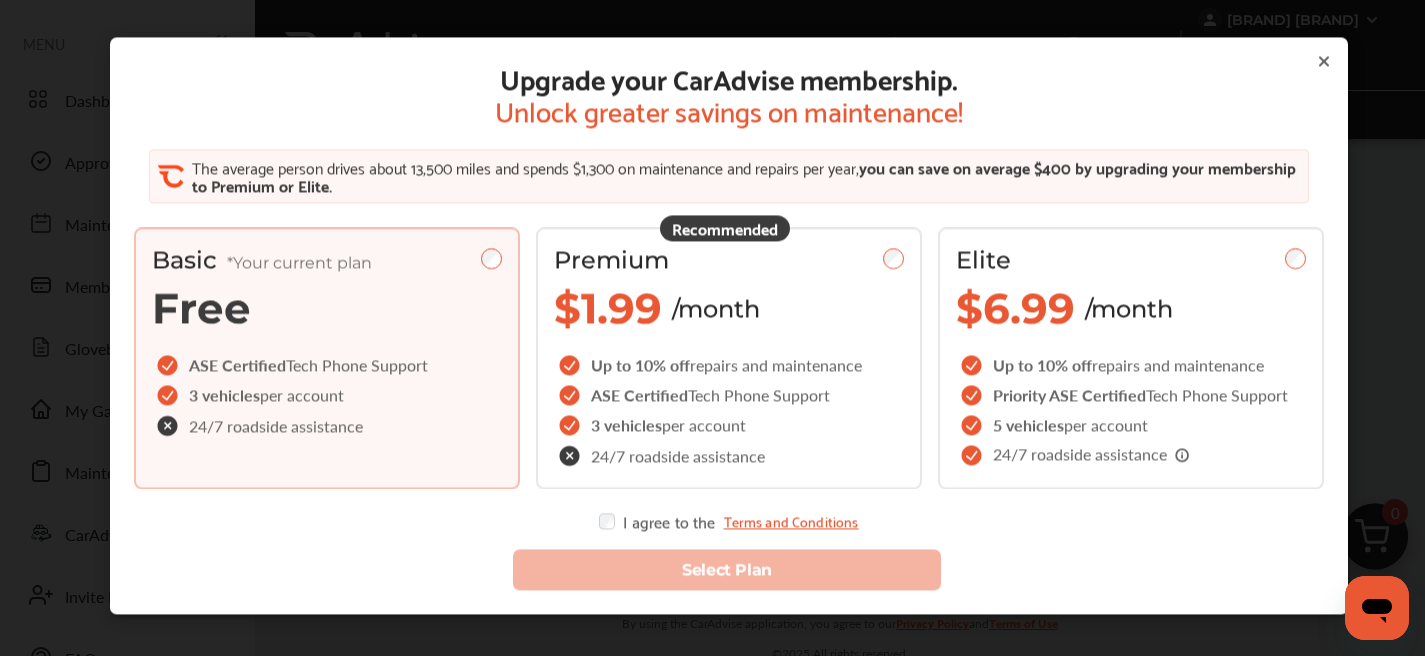 click 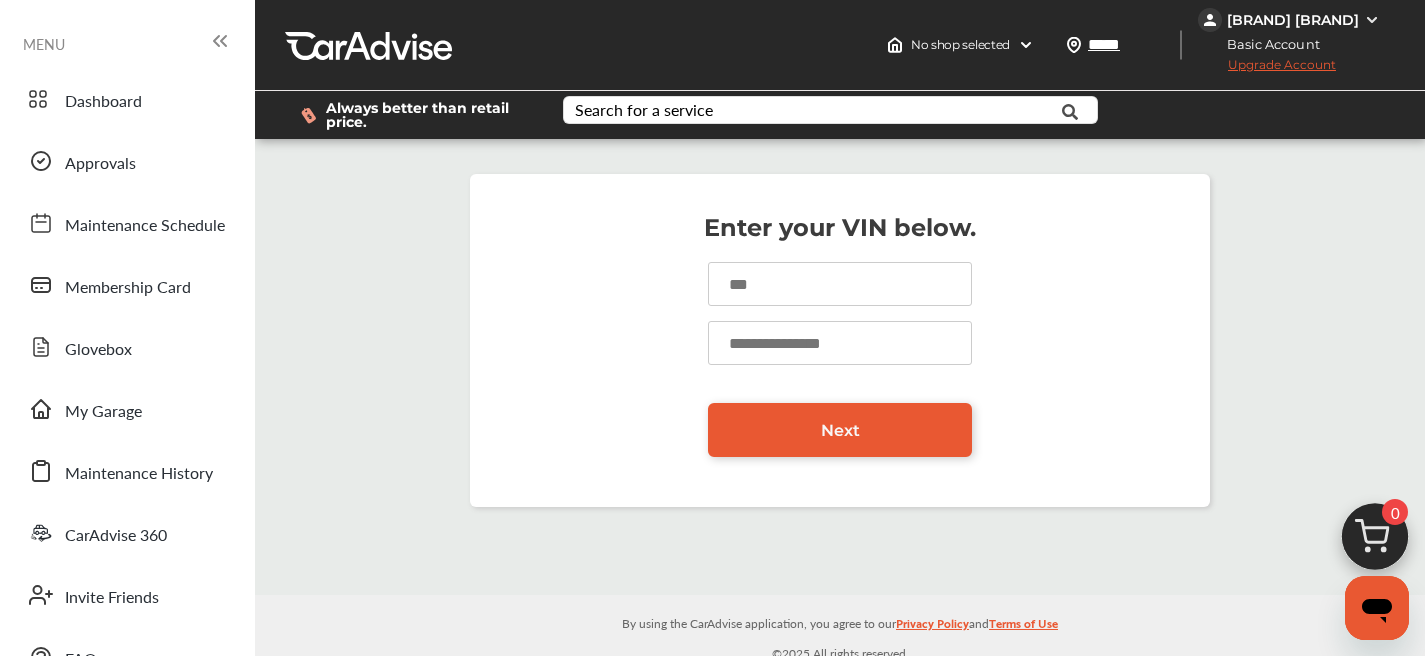 click at bounding box center [840, 284] 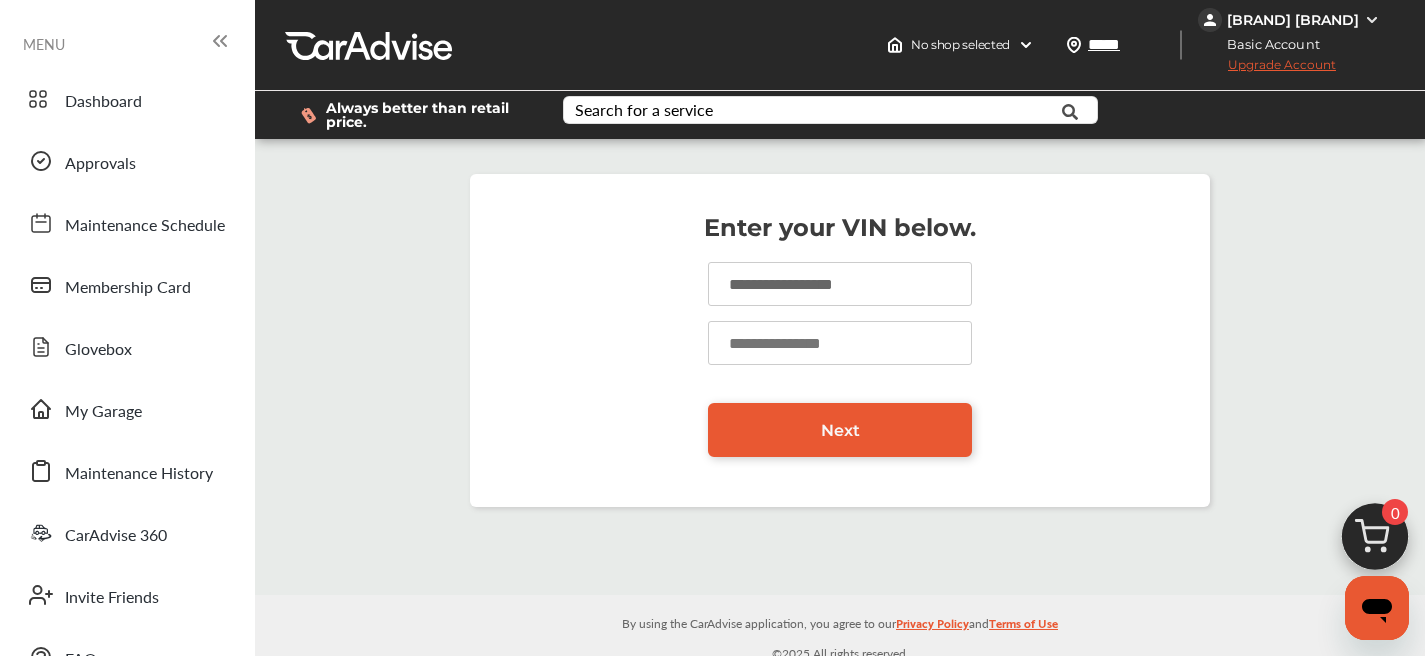 type on "**********" 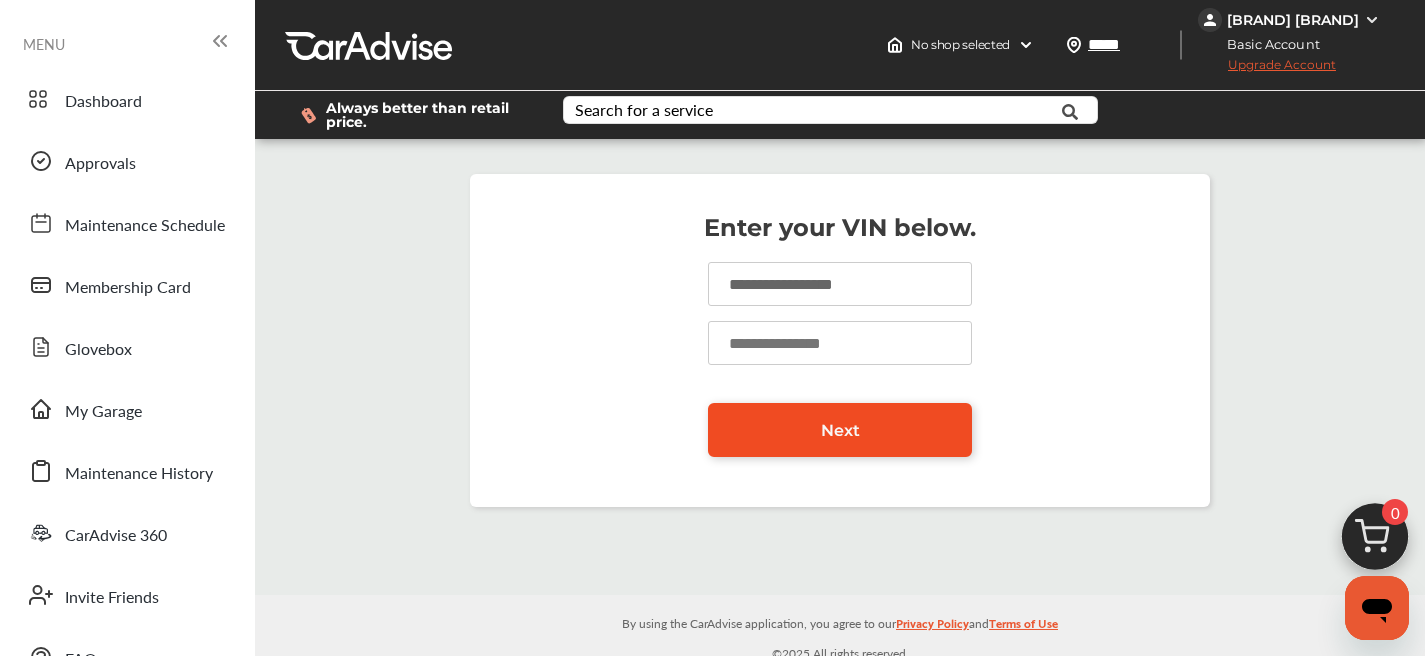 type on "****" 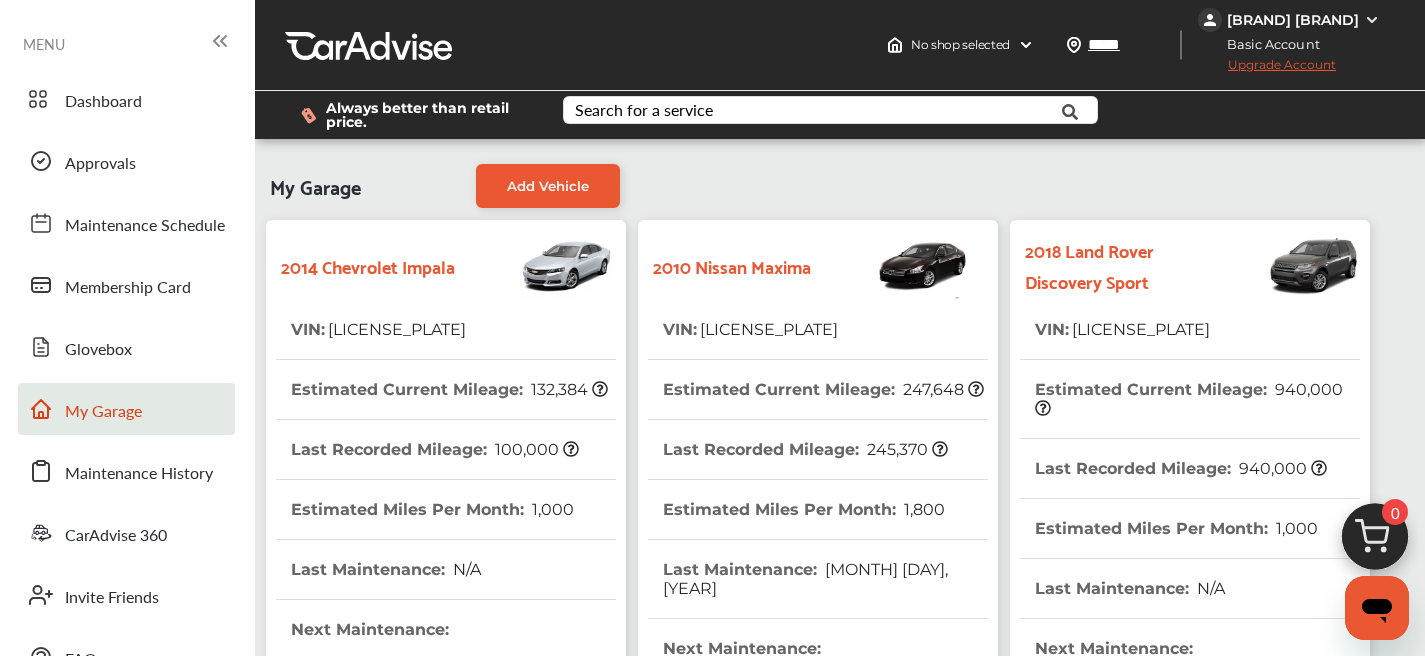 scroll, scrollTop: 0, scrollLeft: 0, axis: both 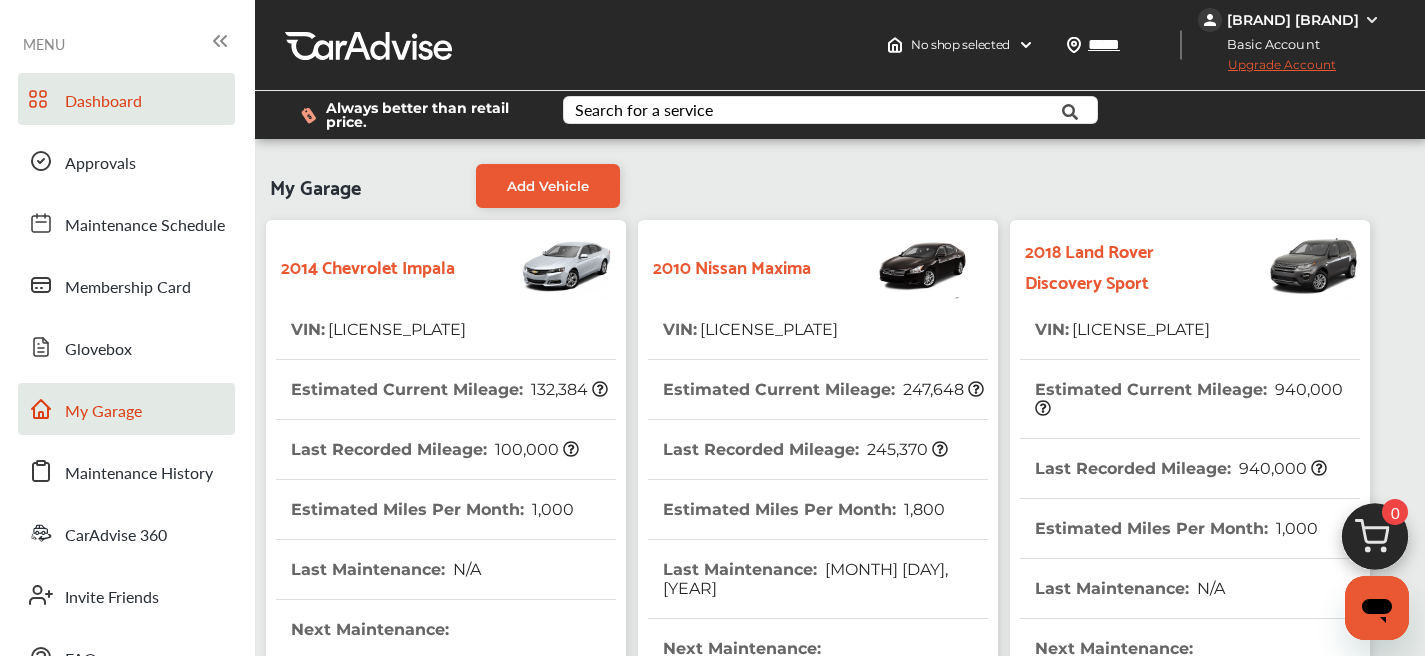 click on "Dashboard" at bounding box center [126, 99] 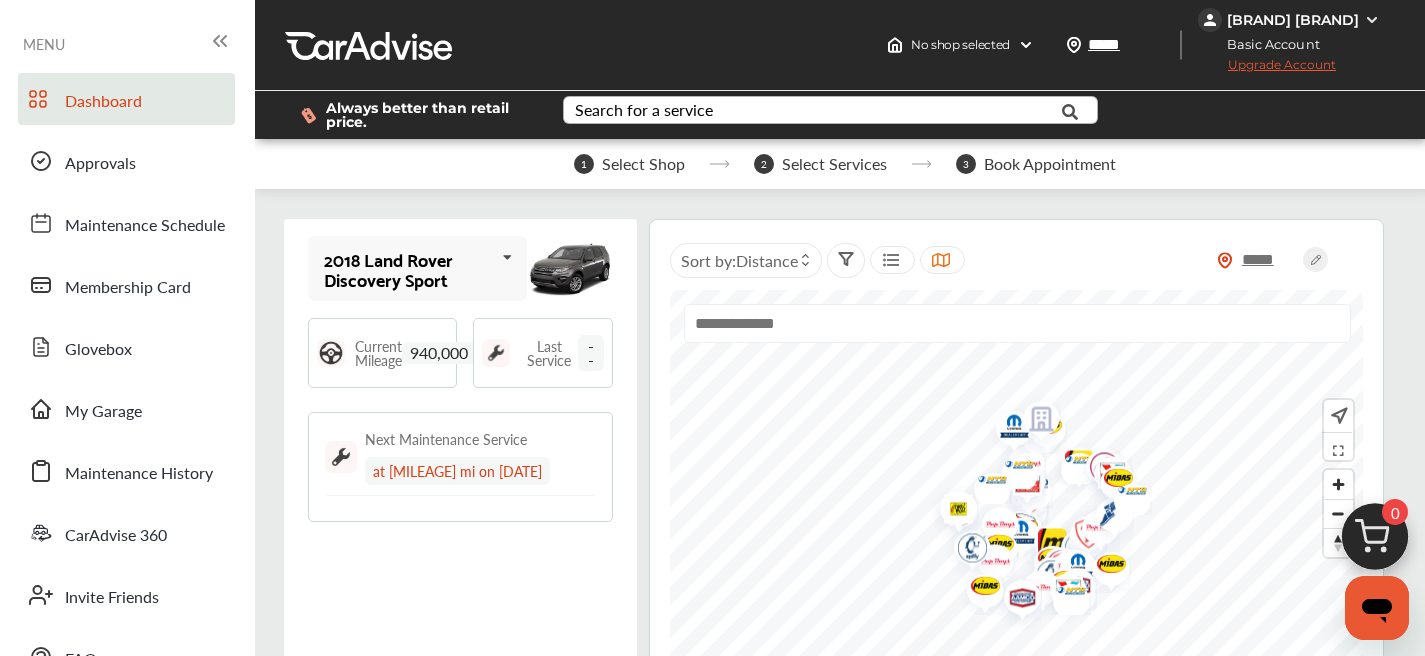 click on "Search for a service" at bounding box center [644, 110] 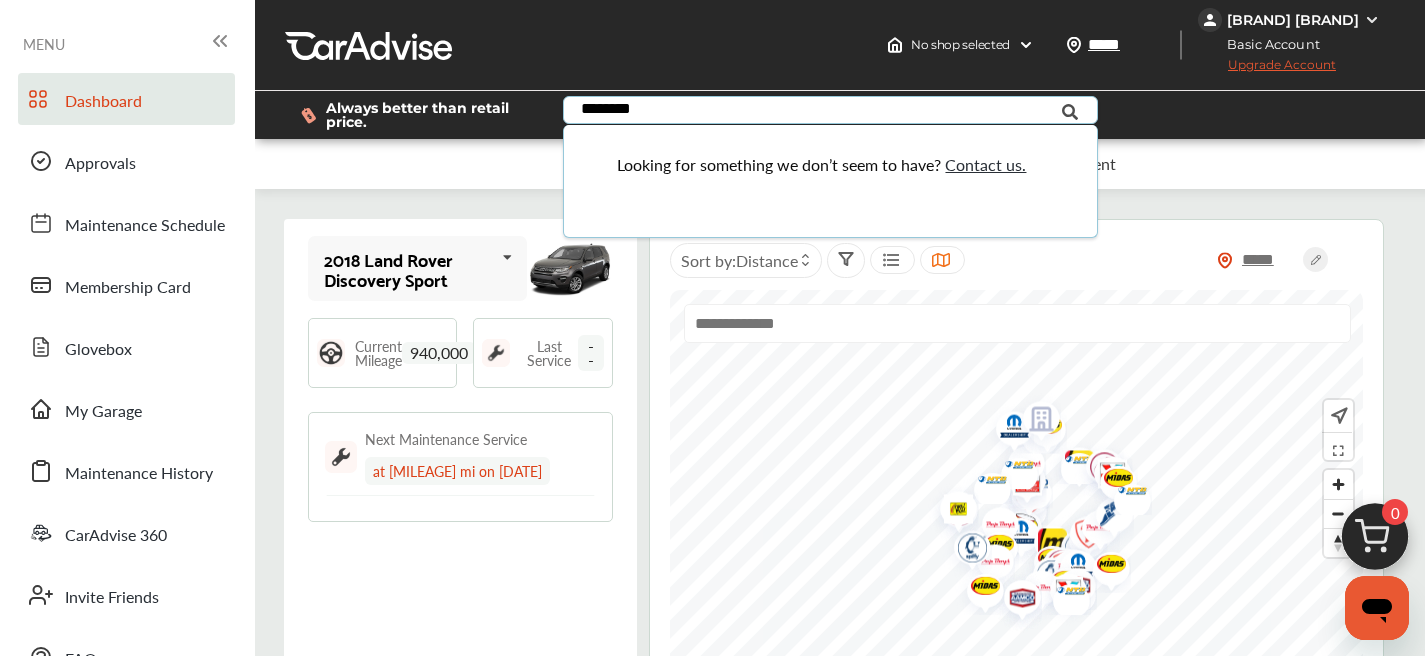 drag, startPoint x: 681, startPoint y: 120, endPoint x: 575, endPoint y: 115, distance: 106.11786 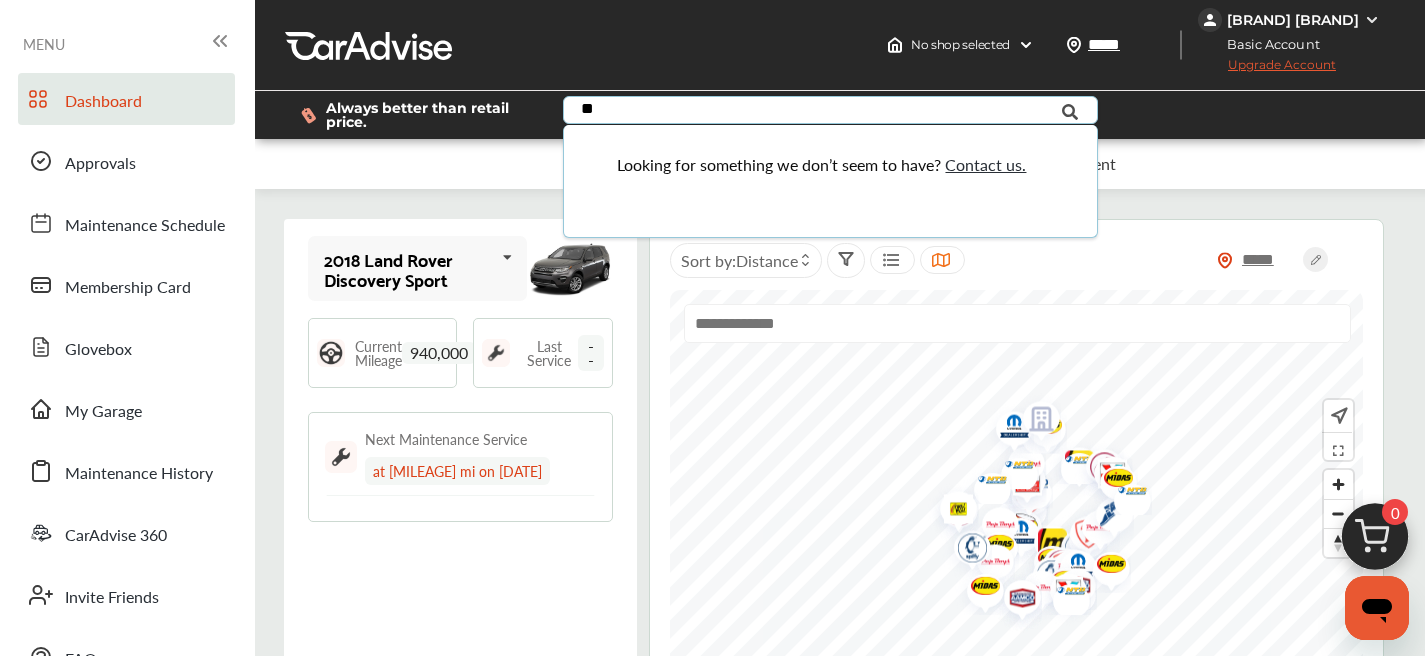 type on "*" 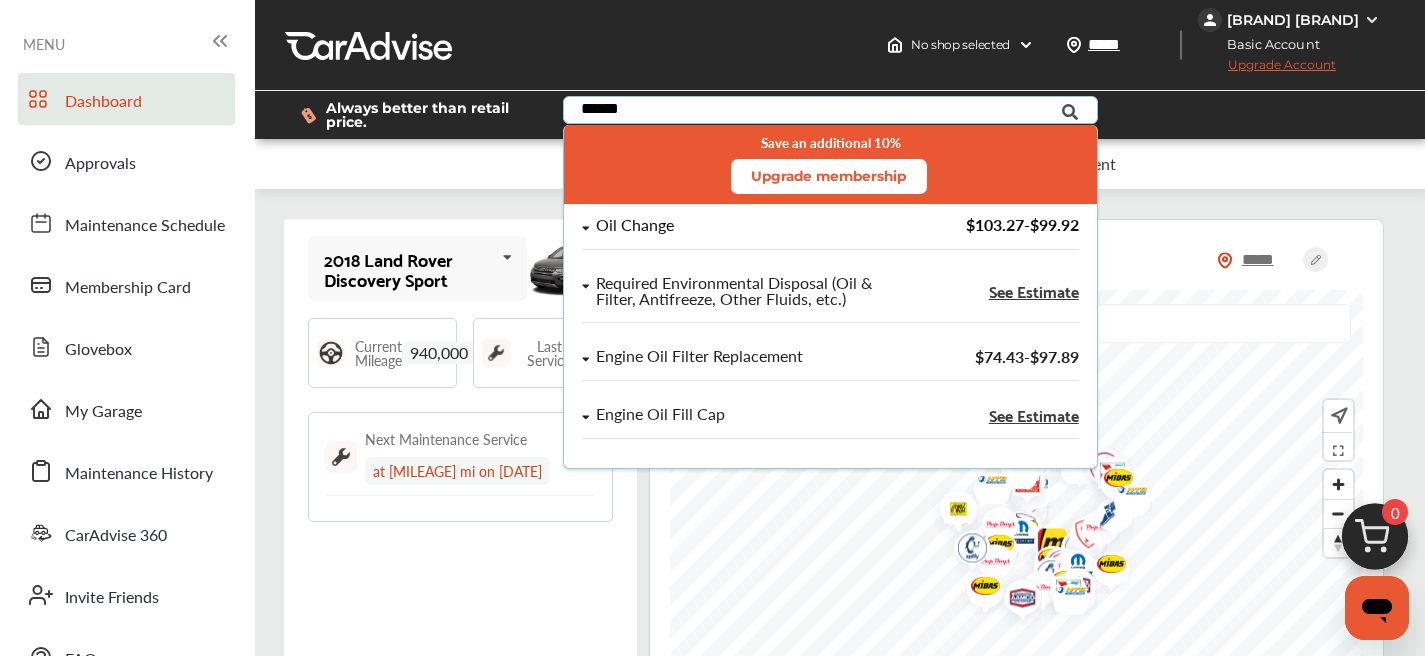 type on "******" 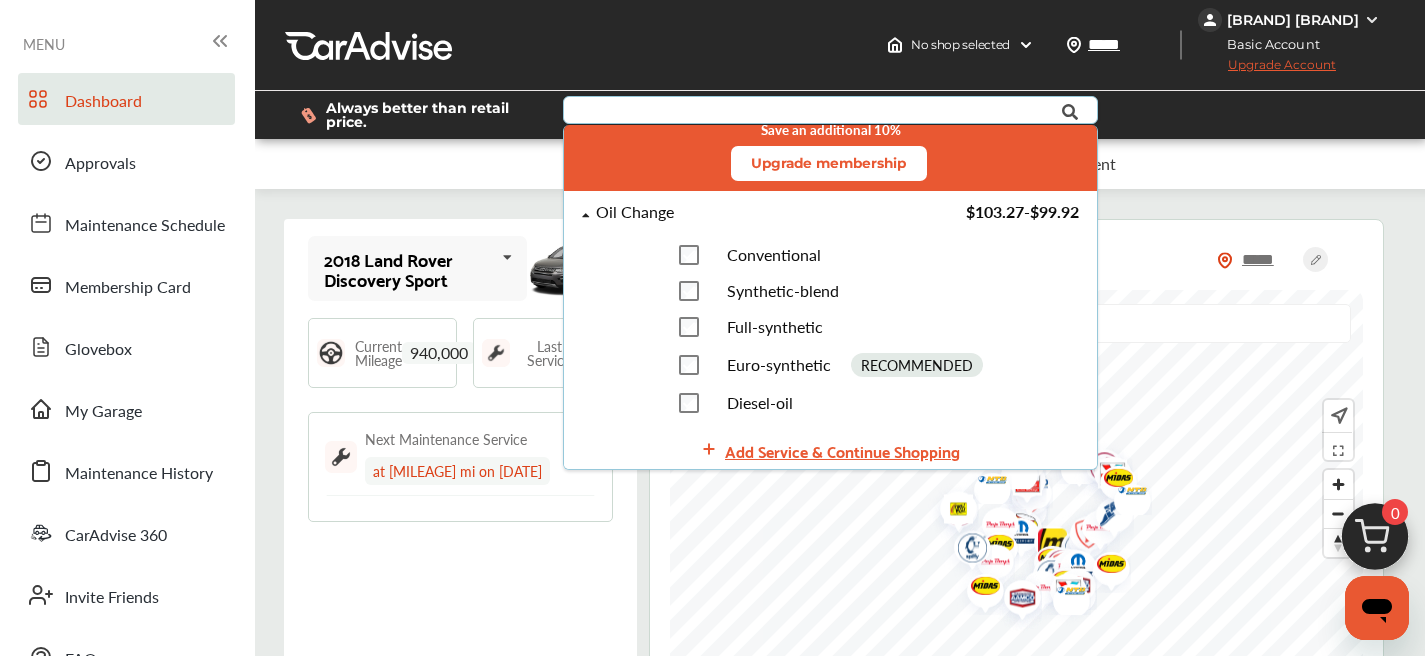 scroll, scrollTop: 30, scrollLeft: 0, axis: vertical 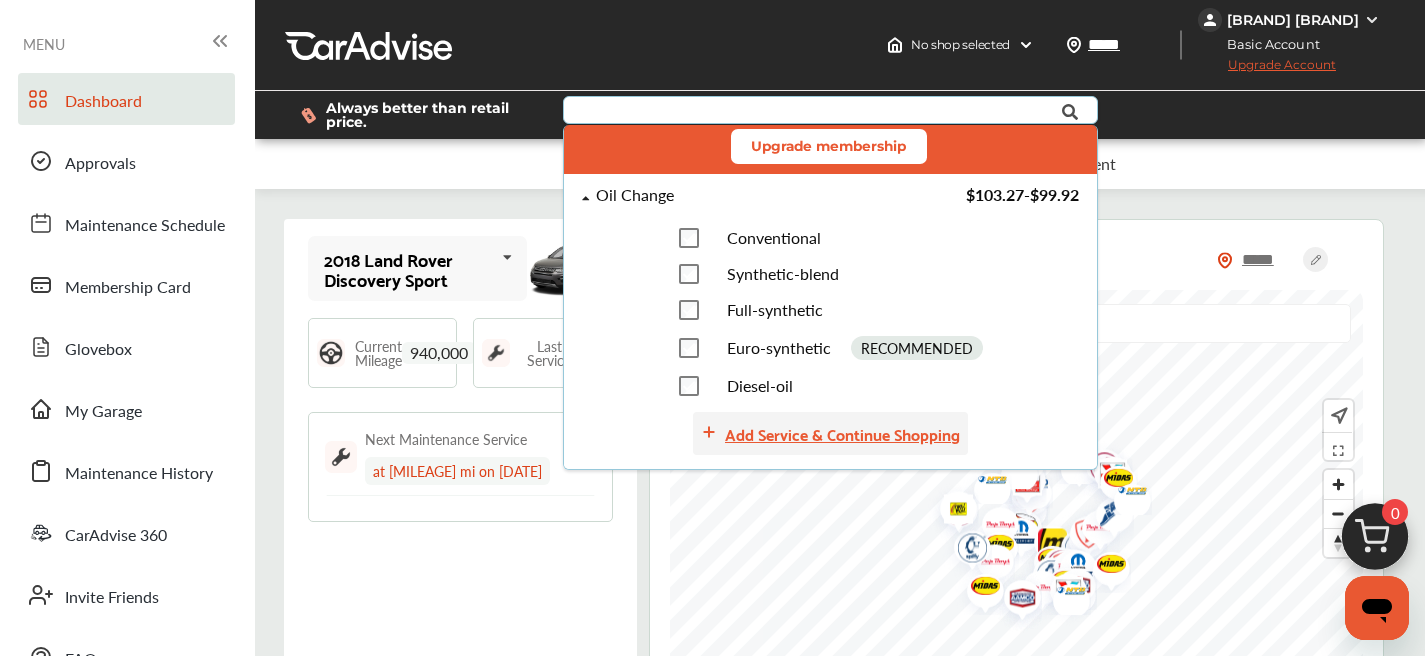 click on "Add Service & Continue Shopping" at bounding box center (842, 433) 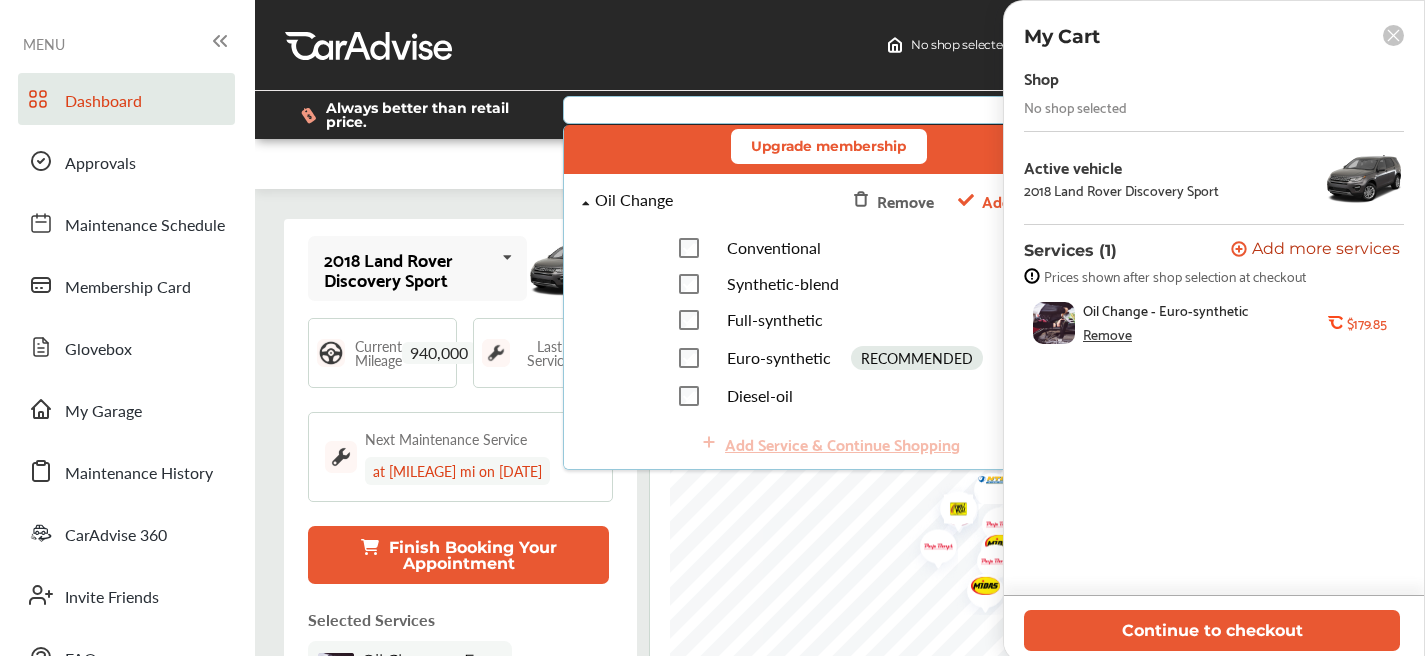 scroll, scrollTop: 0, scrollLeft: 0, axis: both 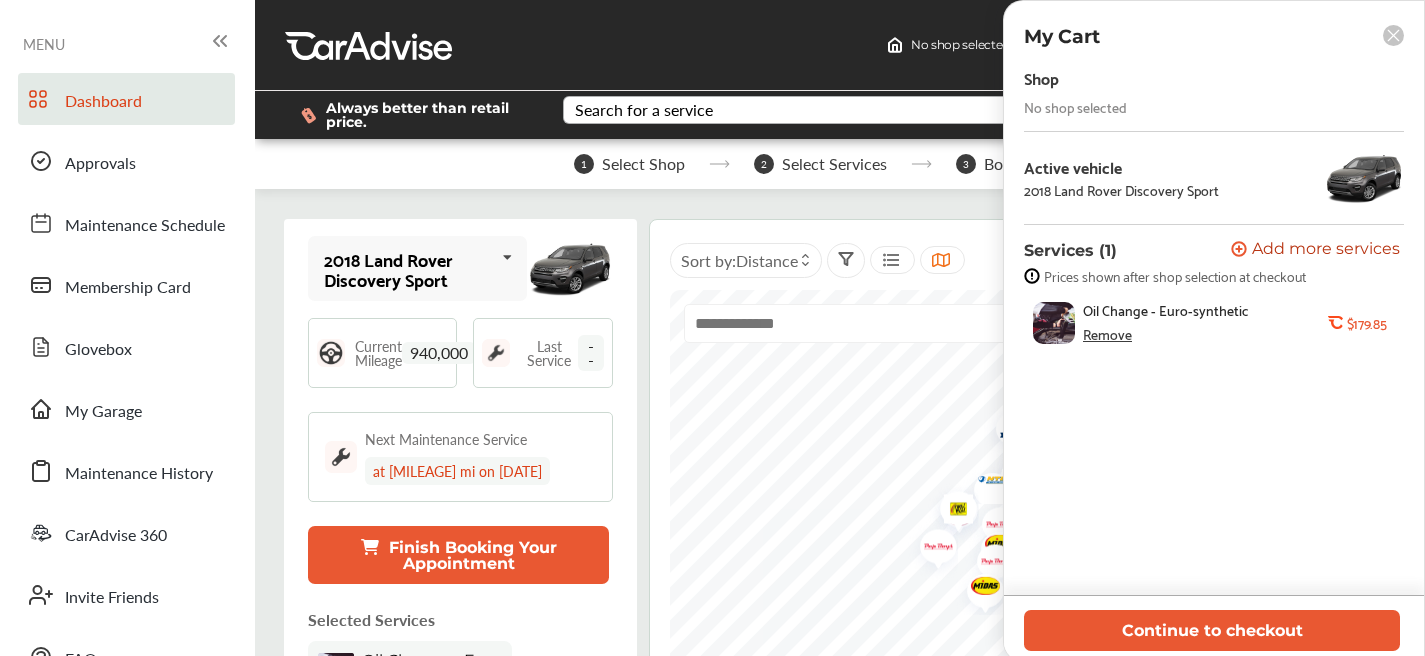 click on "Remove" at bounding box center [1107, 334] 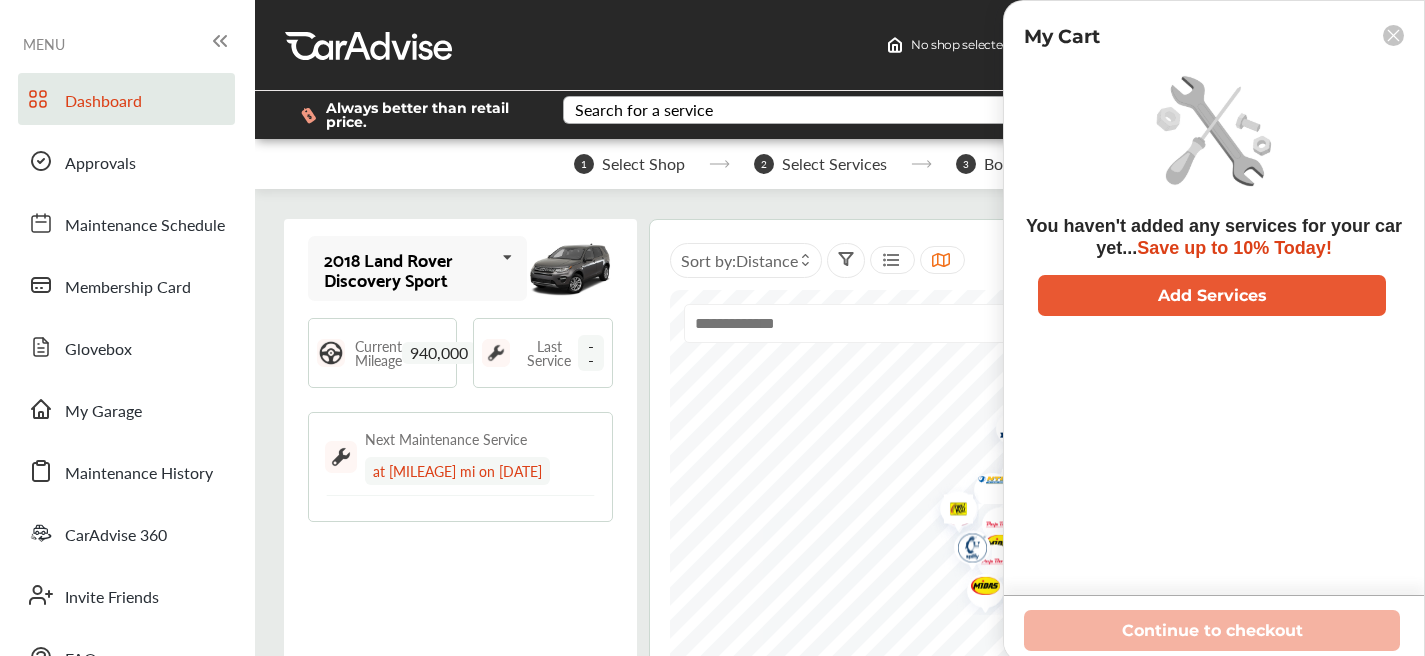 click 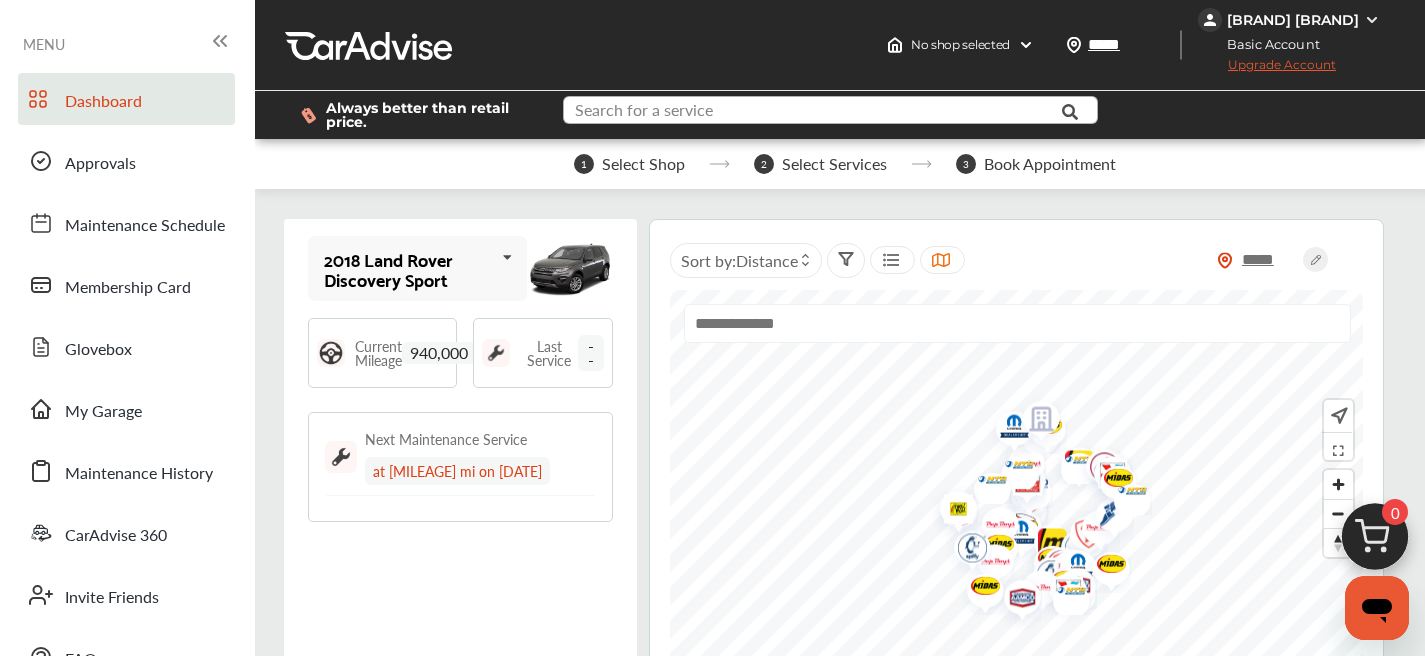 click at bounding box center (816, 112) 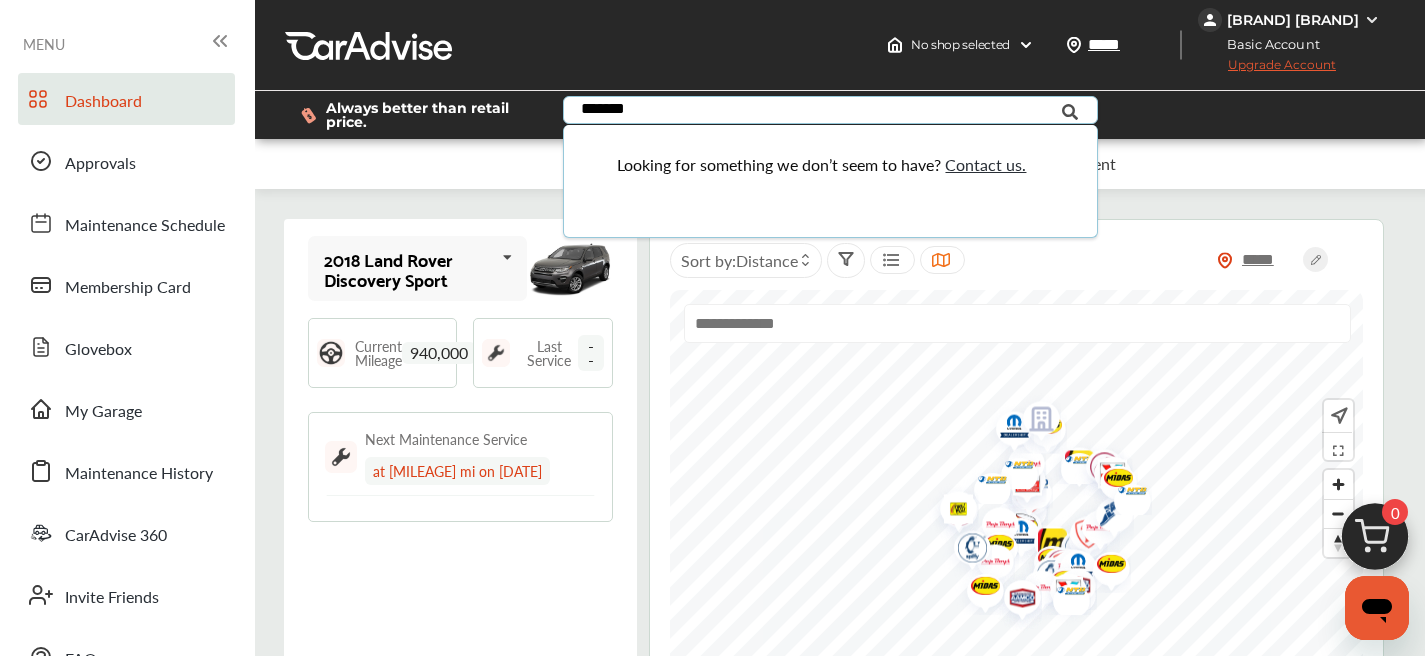 type on "********" 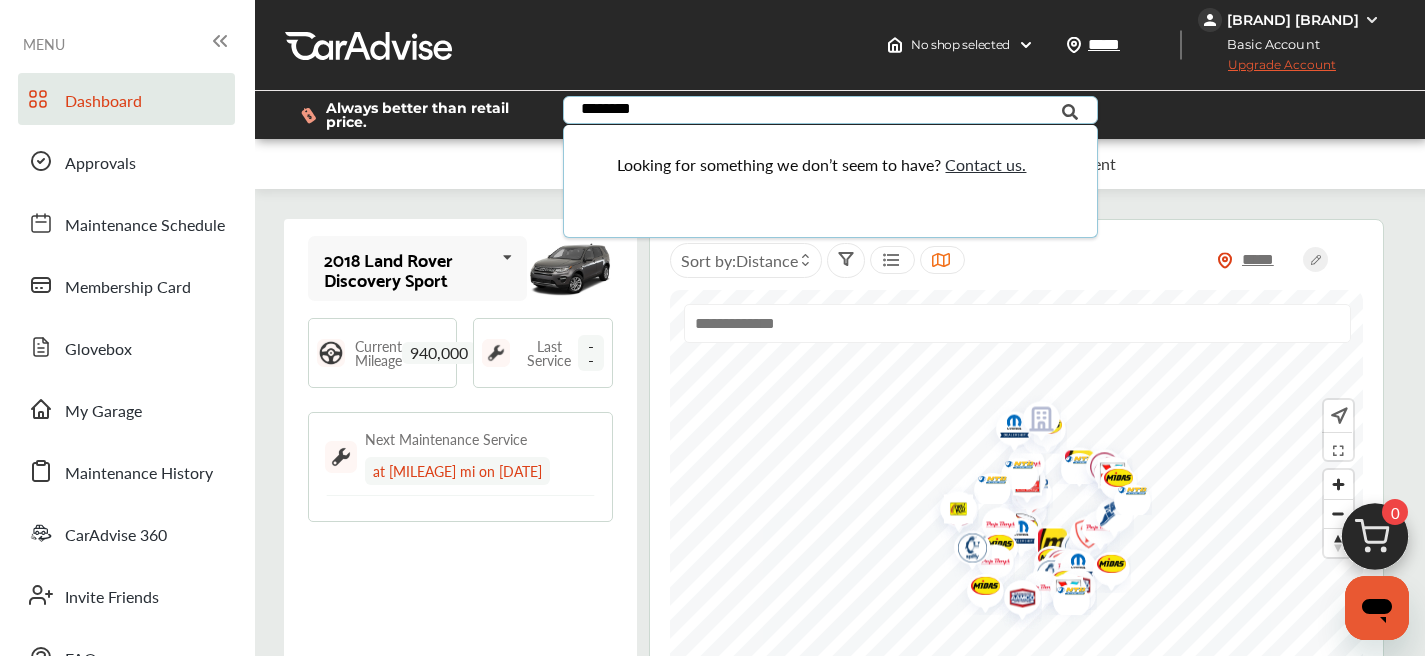 drag, startPoint x: 669, startPoint y: 108, endPoint x: 552, endPoint y: 89, distance: 118.5327 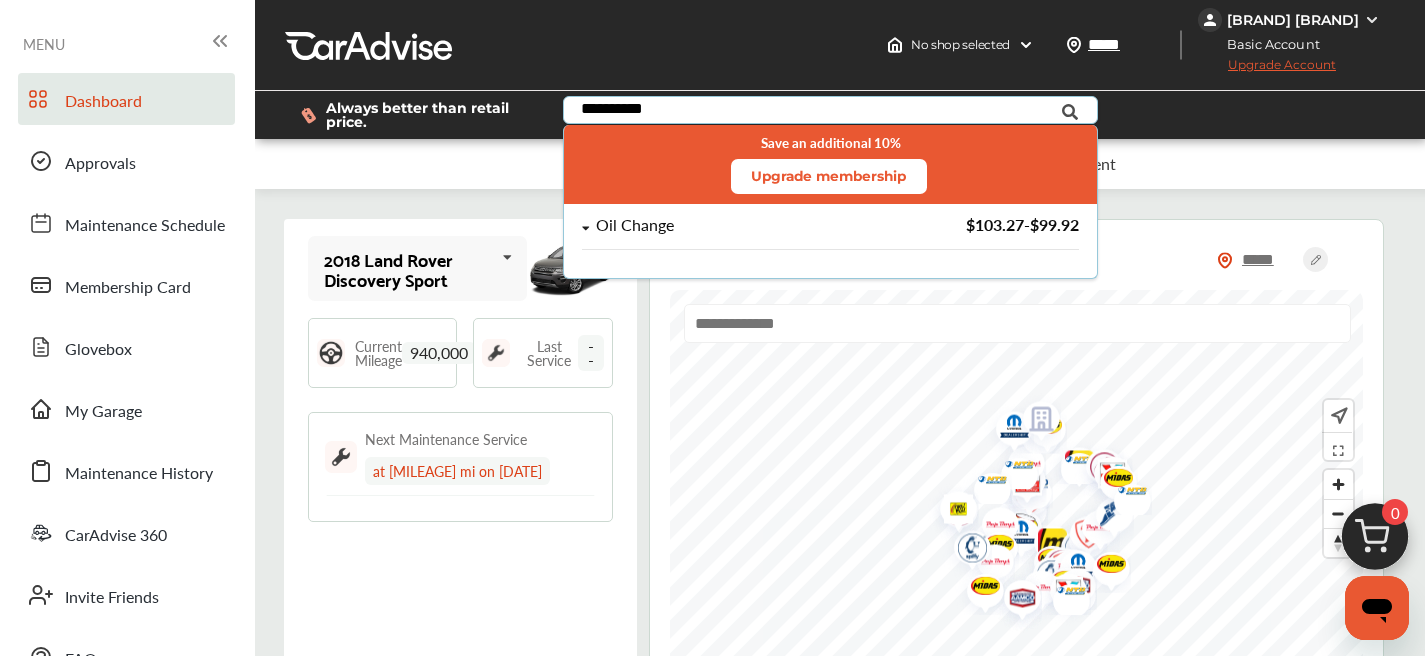 type on "**********" 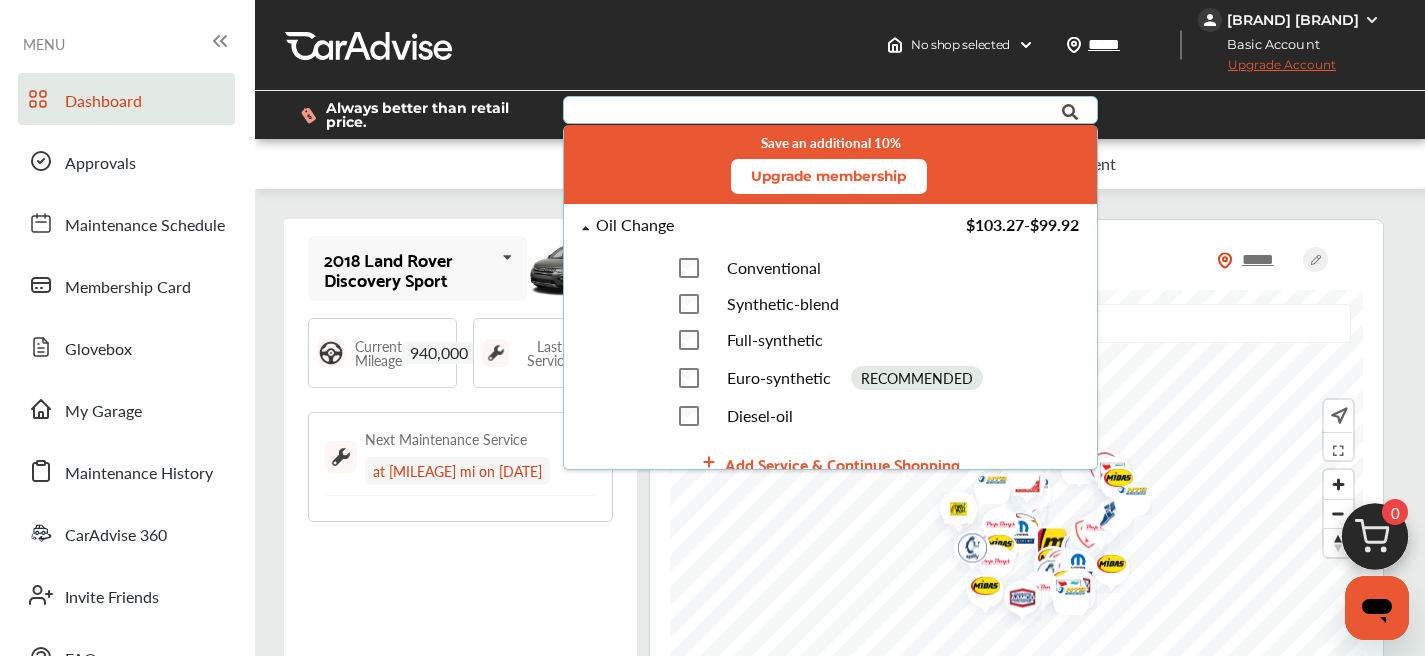 click on "Full-synthetic" at bounding box center [750, 340] 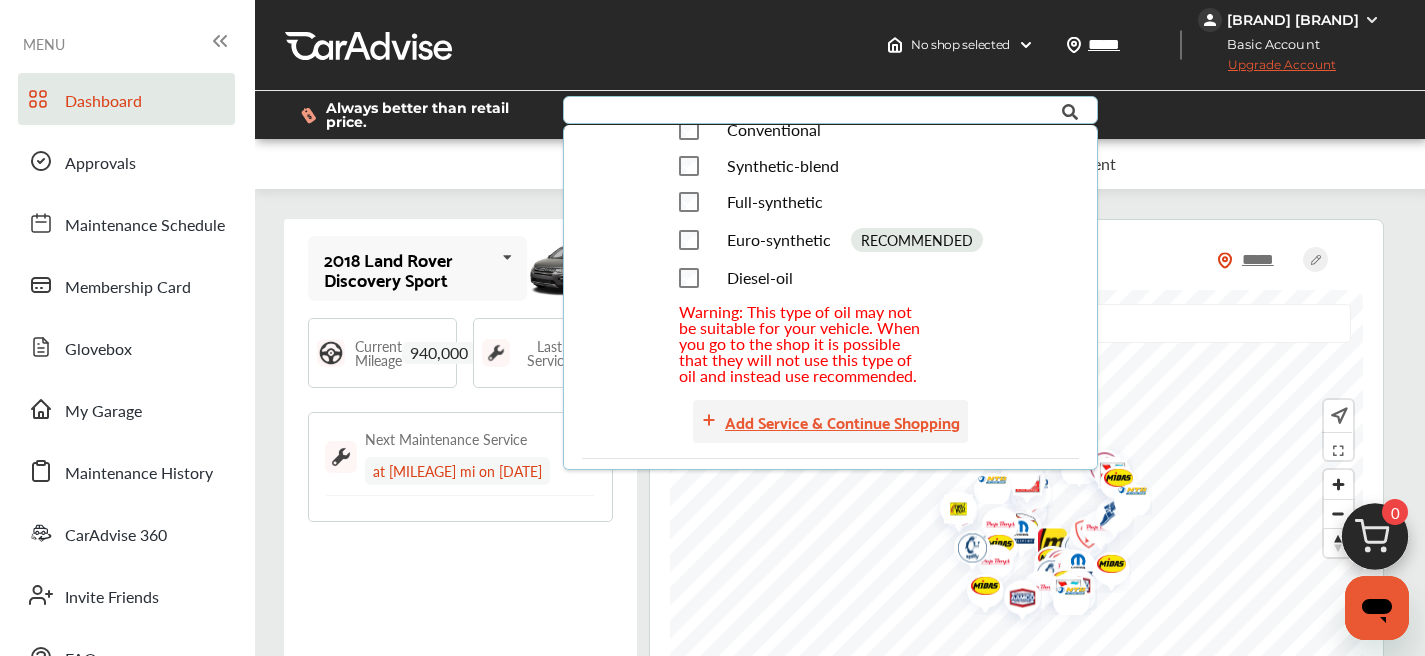 scroll, scrollTop: 140, scrollLeft: 0, axis: vertical 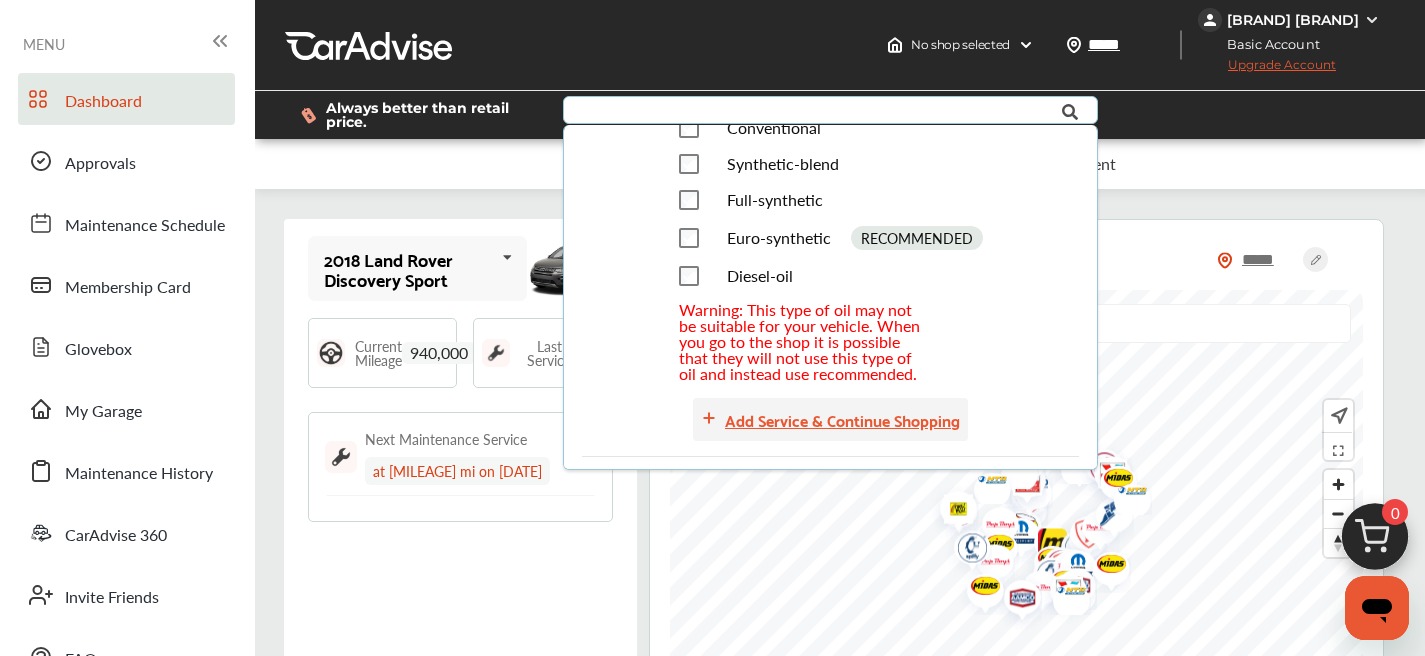click on "Add Service & Continue Shopping" at bounding box center [842, 419] 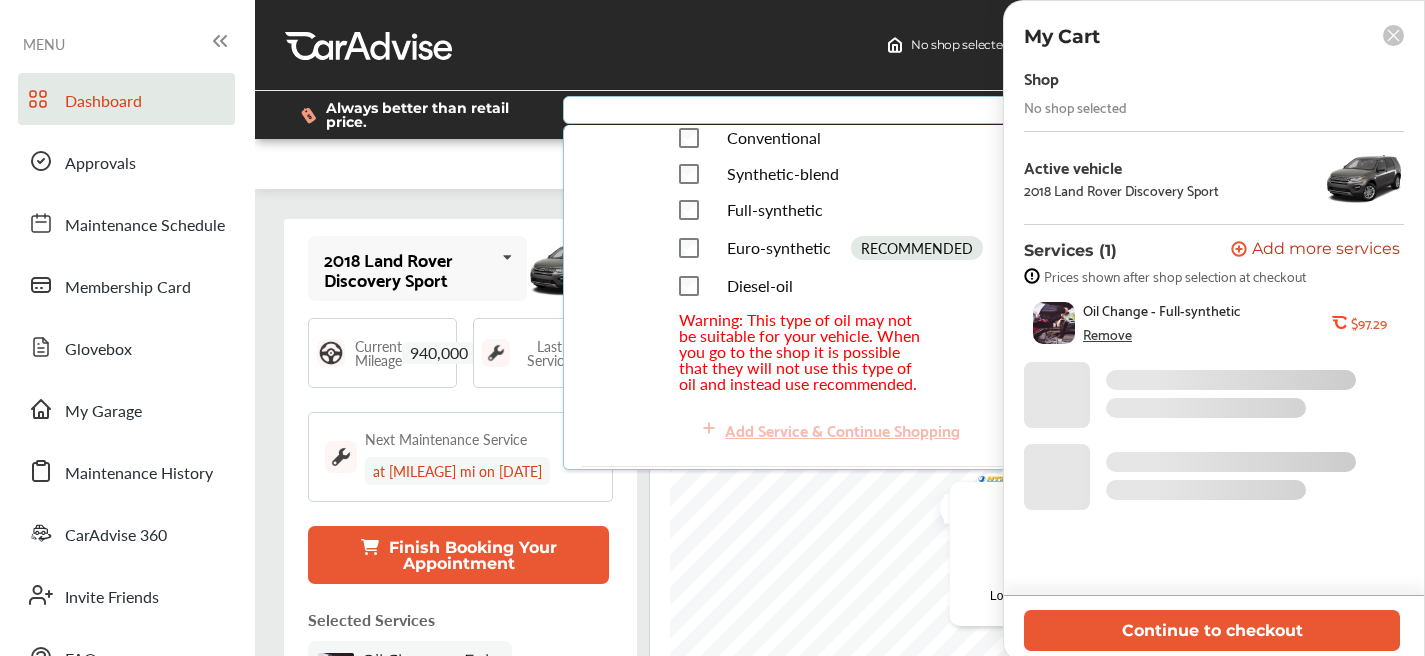 scroll, scrollTop: 150, scrollLeft: 0, axis: vertical 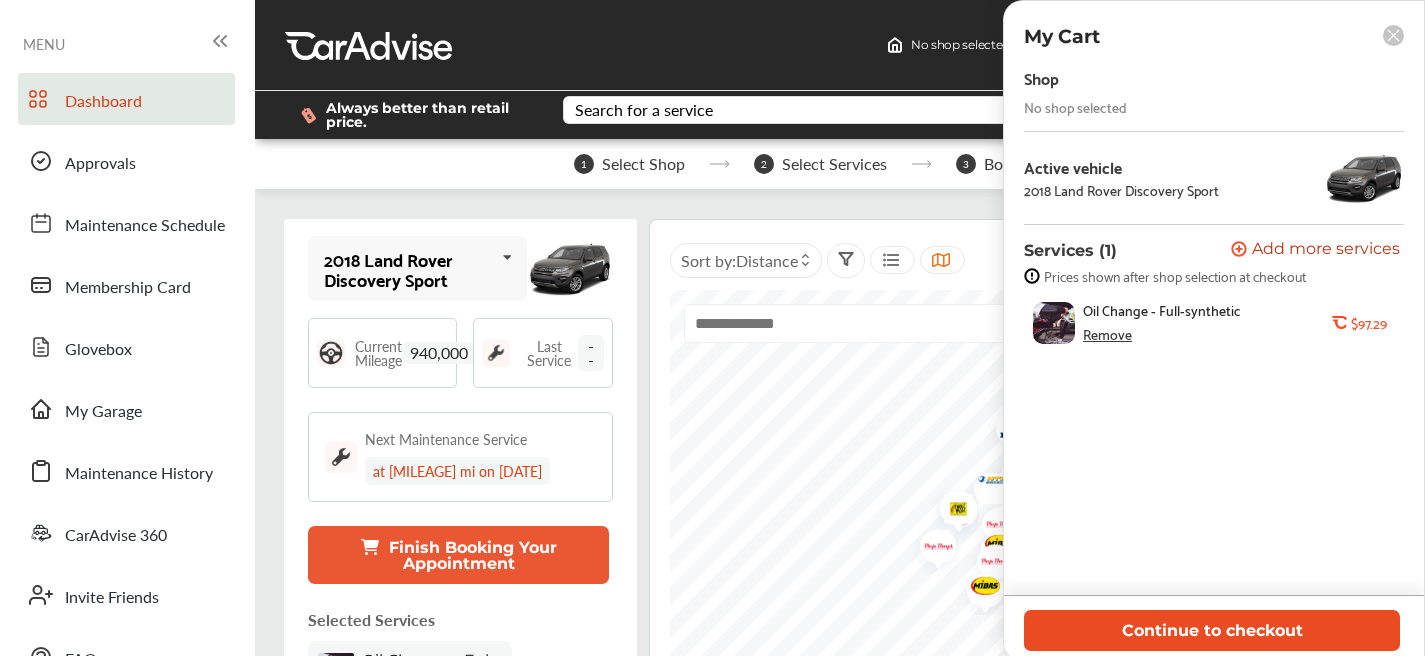 click on "Continue to checkout" at bounding box center (1212, 630) 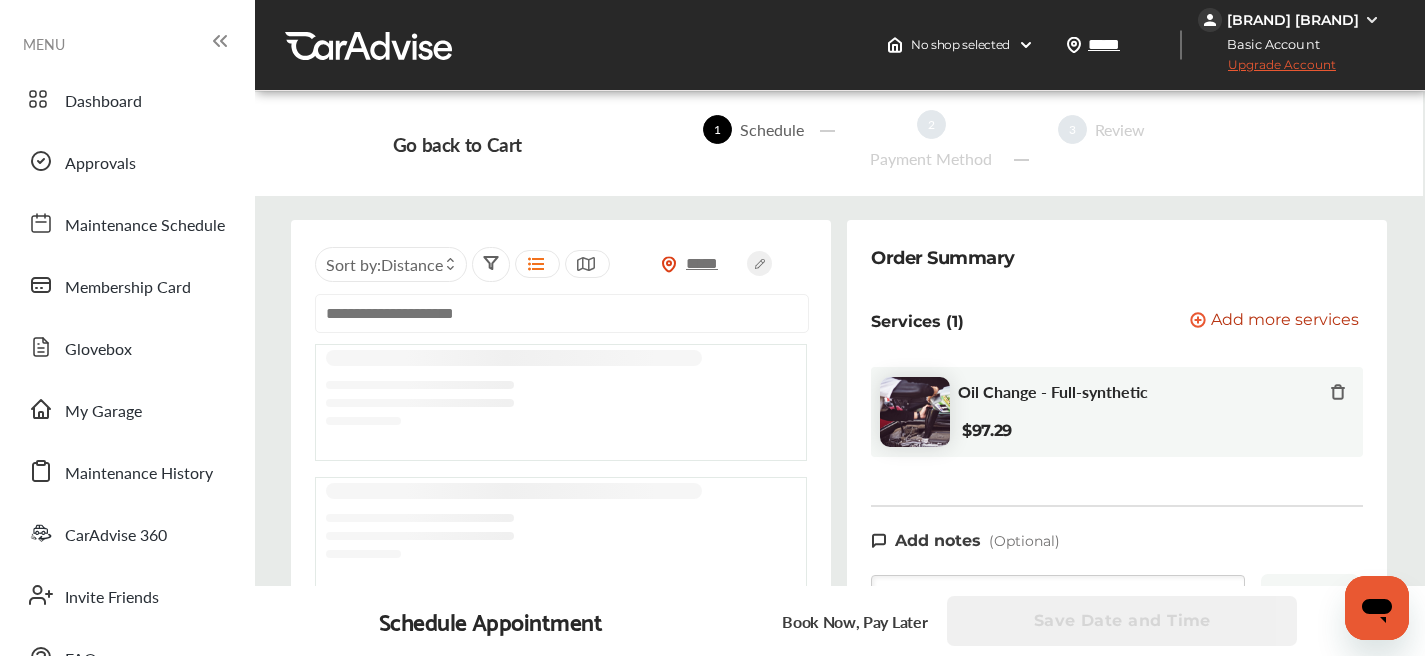 scroll, scrollTop: 0, scrollLeft: 0, axis: both 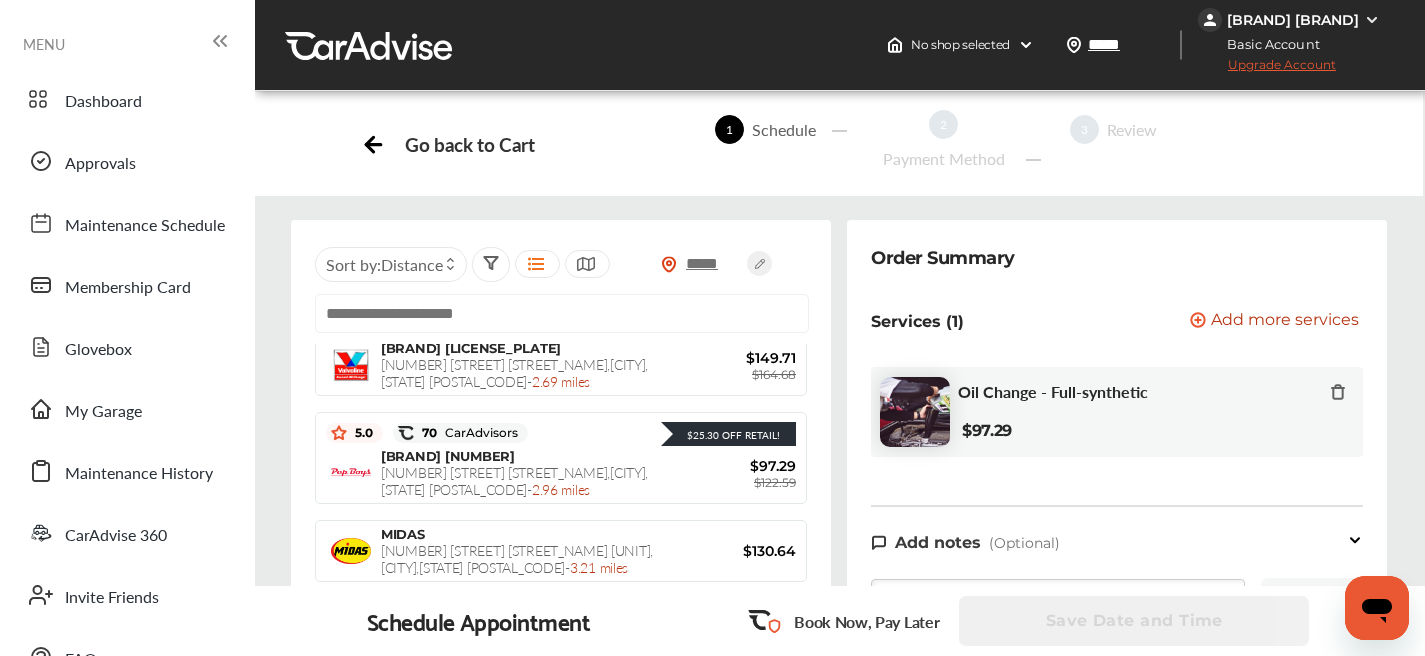 click on "Dashboard
Approvals
Maintenance Schedule
Membership Card
Glovebox
My Garage
Maintenance History
CarAdvise 360
Invite Friends
FAQs" at bounding box center (127, 378) 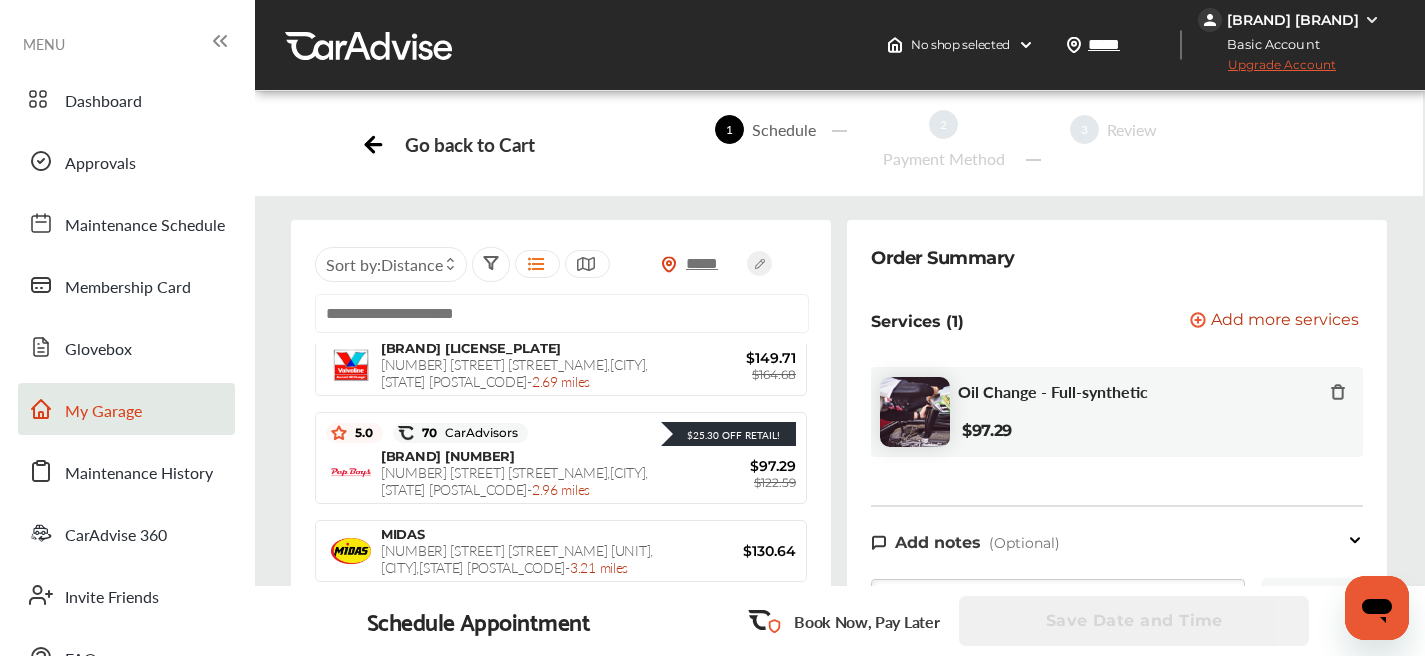click on "My Garage" at bounding box center [126, 409] 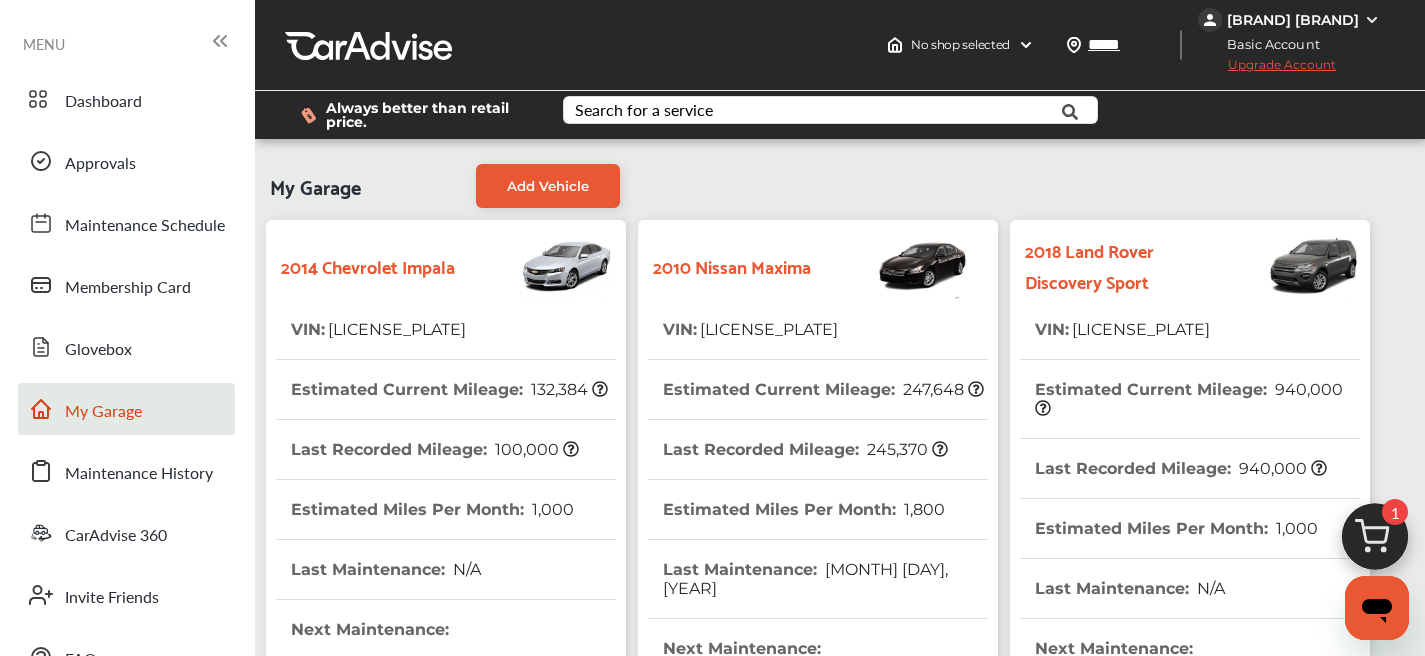 click on "[LICENSE_PLATE]" at bounding box center (767, 329) 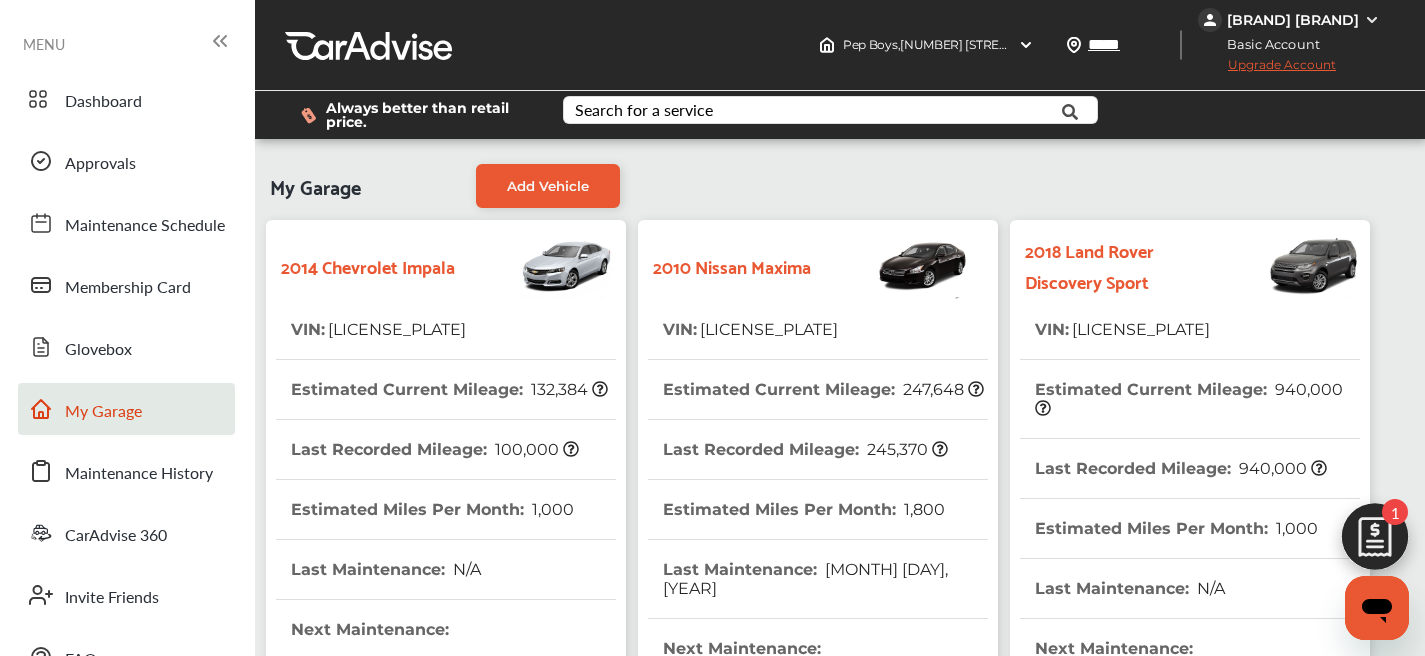 scroll, scrollTop: 323, scrollLeft: 0, axis: vertical 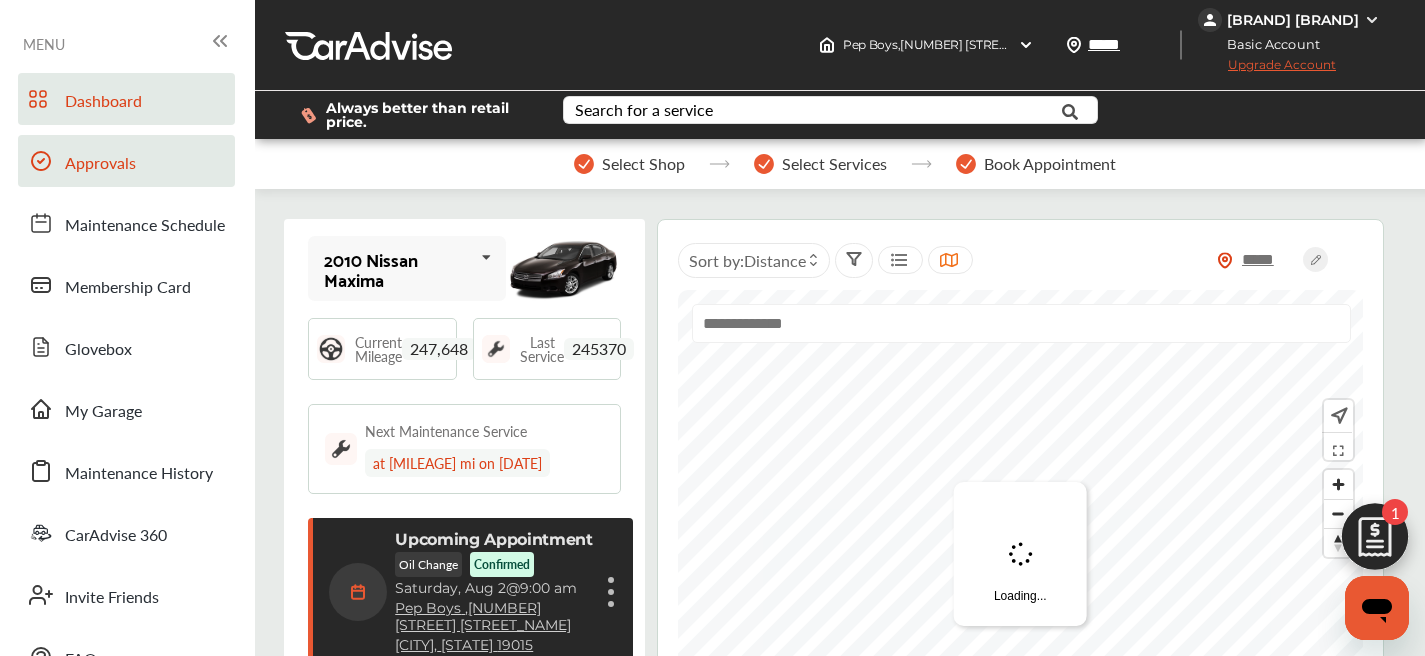 click on "Approvals" at bounding box center [126, 161] 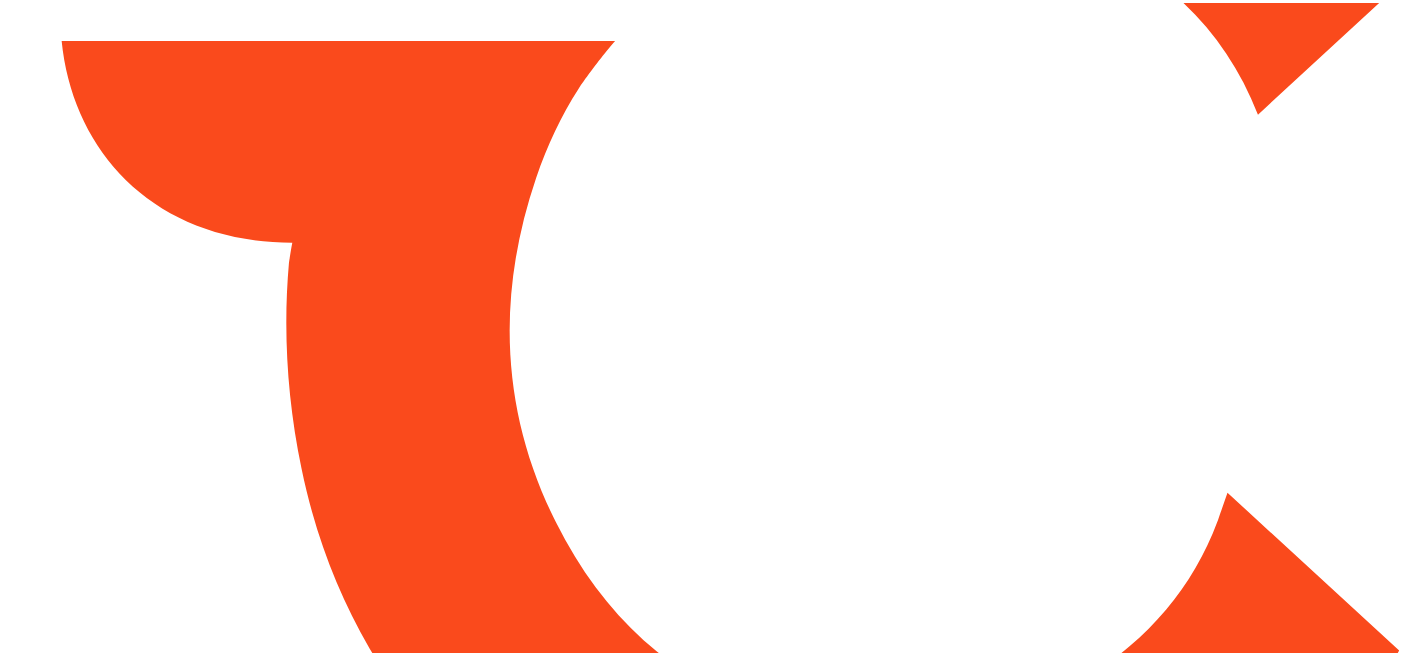 scroll, scrollTop: 0, scrollLeft: 0, axis: both 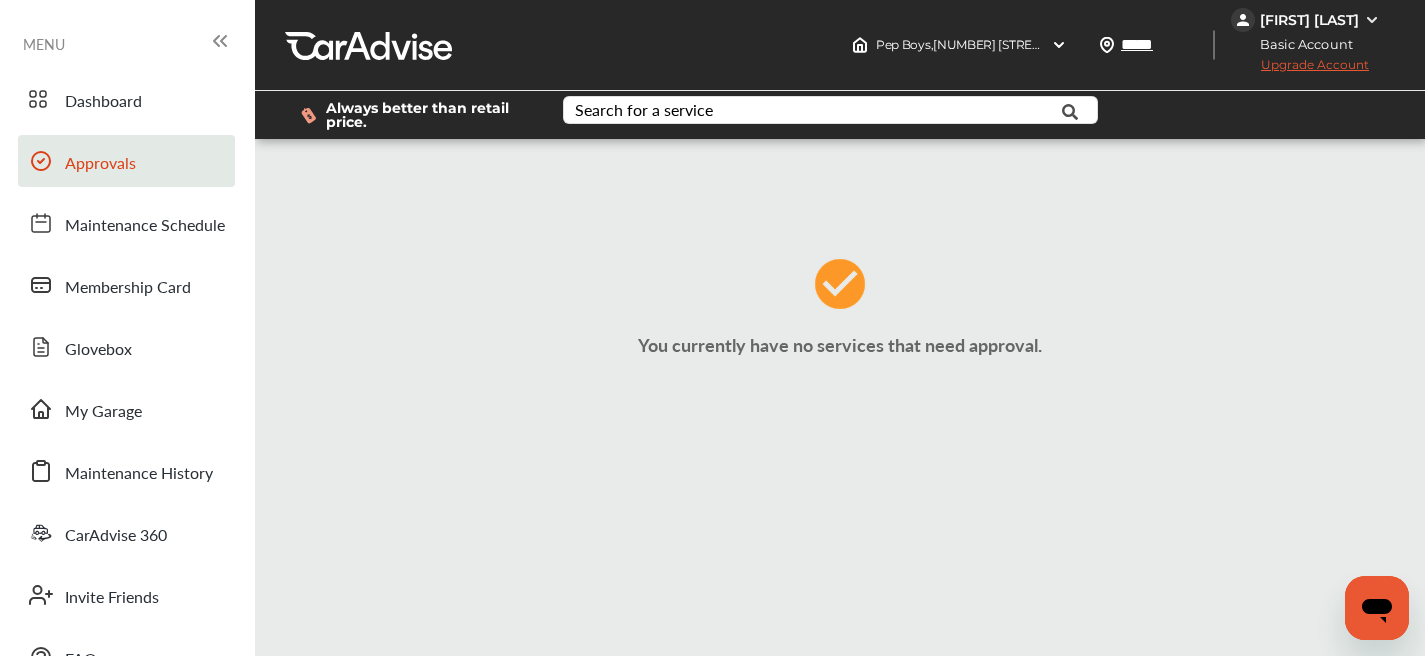 click on "Approvals" at bounding box center (100, 164) 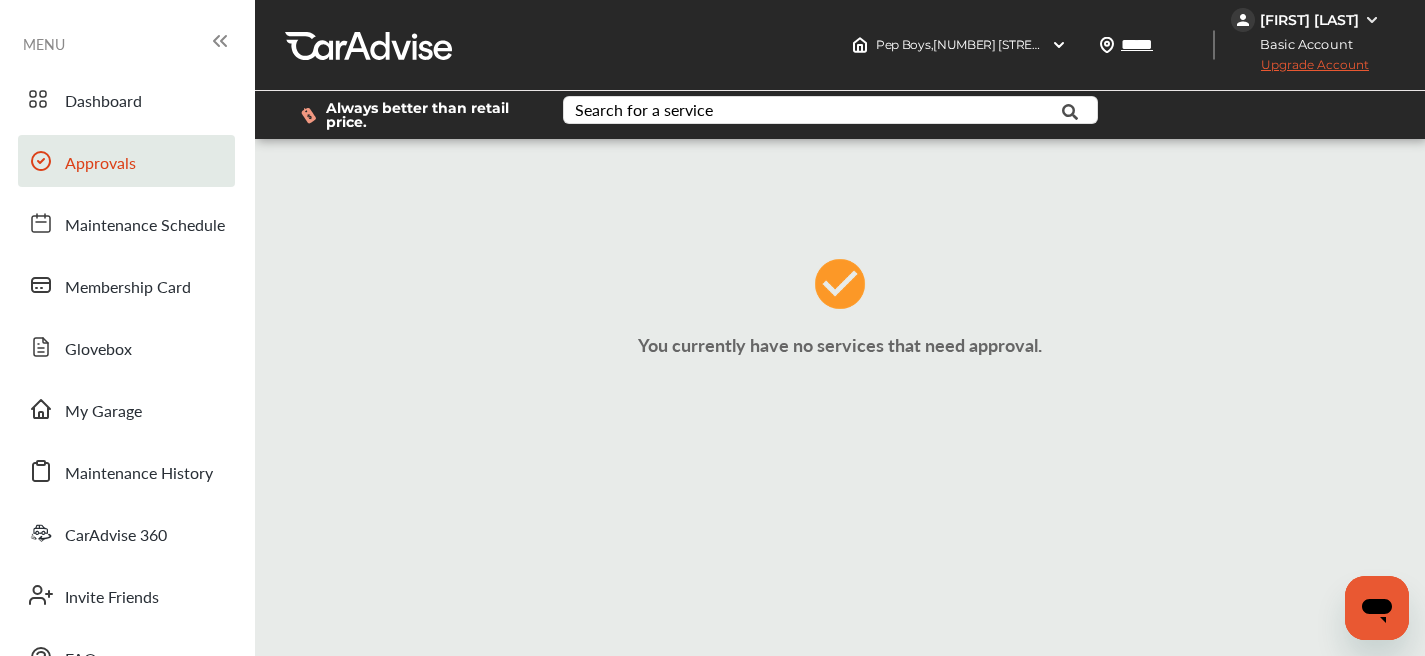 click on "MENU" at bounding box center (127, 43) 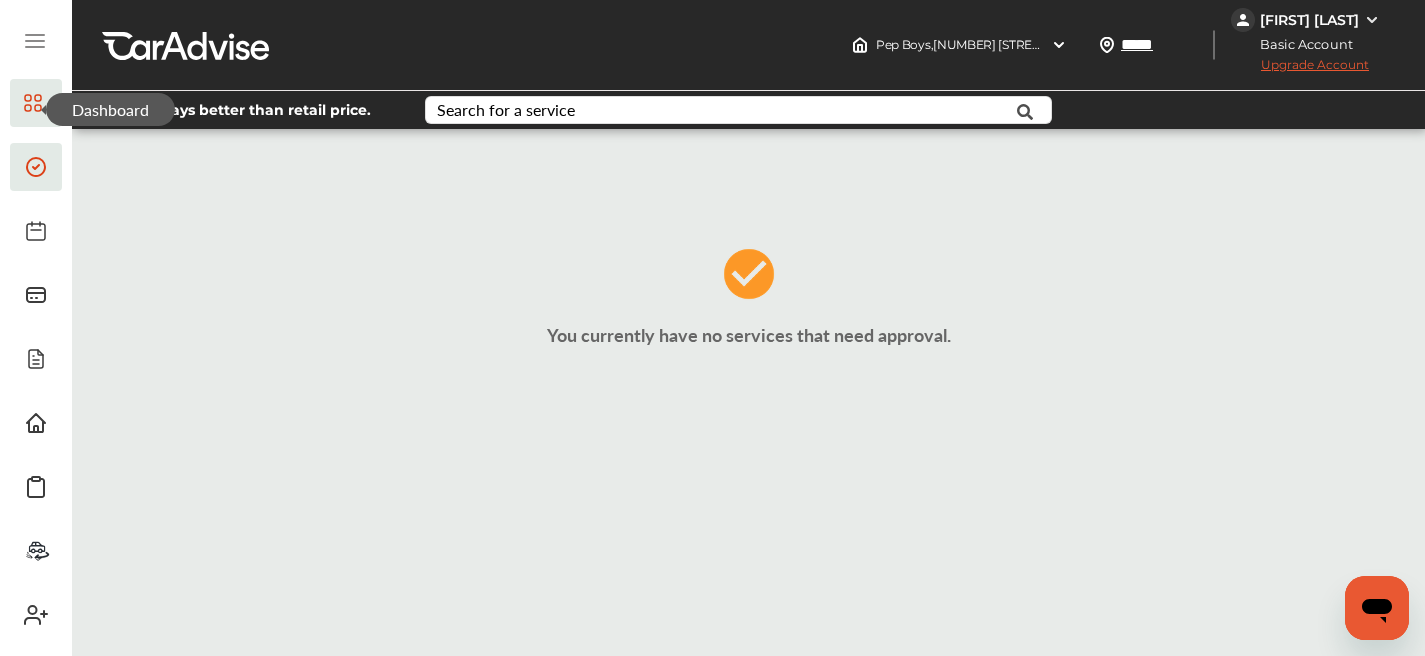 click 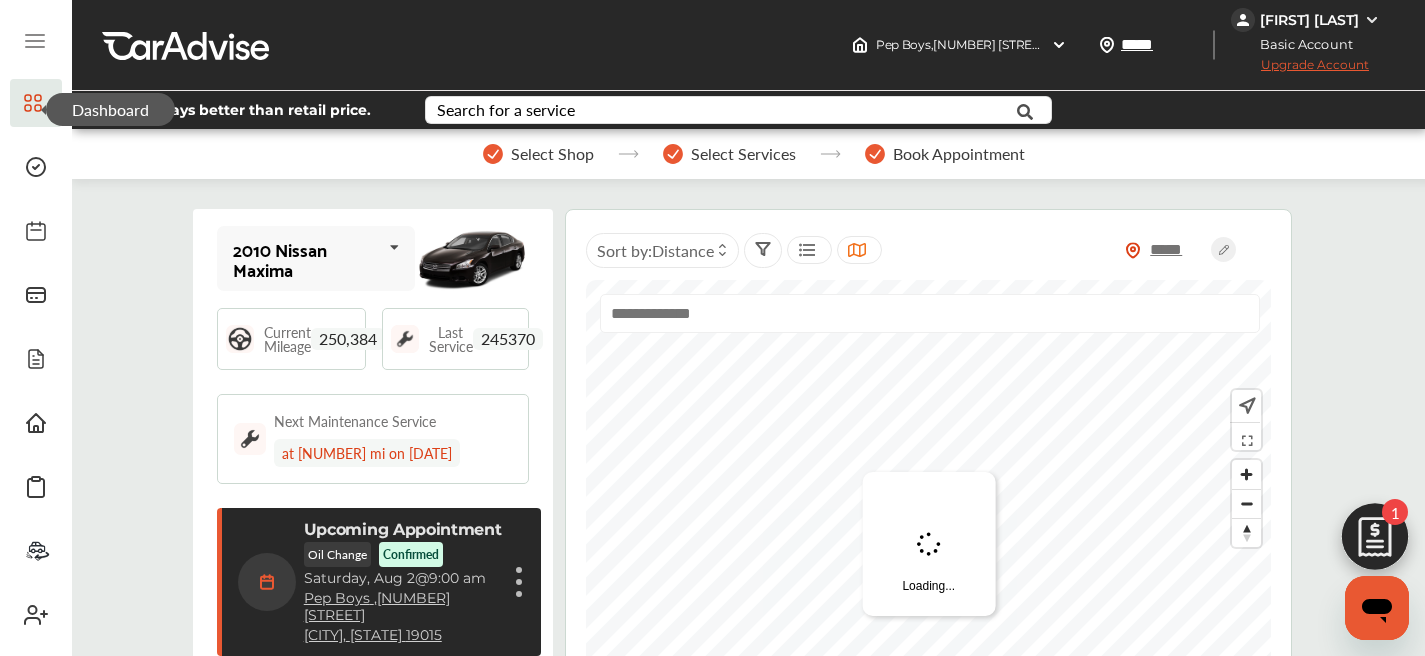 scroll, scrollTop: 323, scrollLeft: 0, axis: vertical 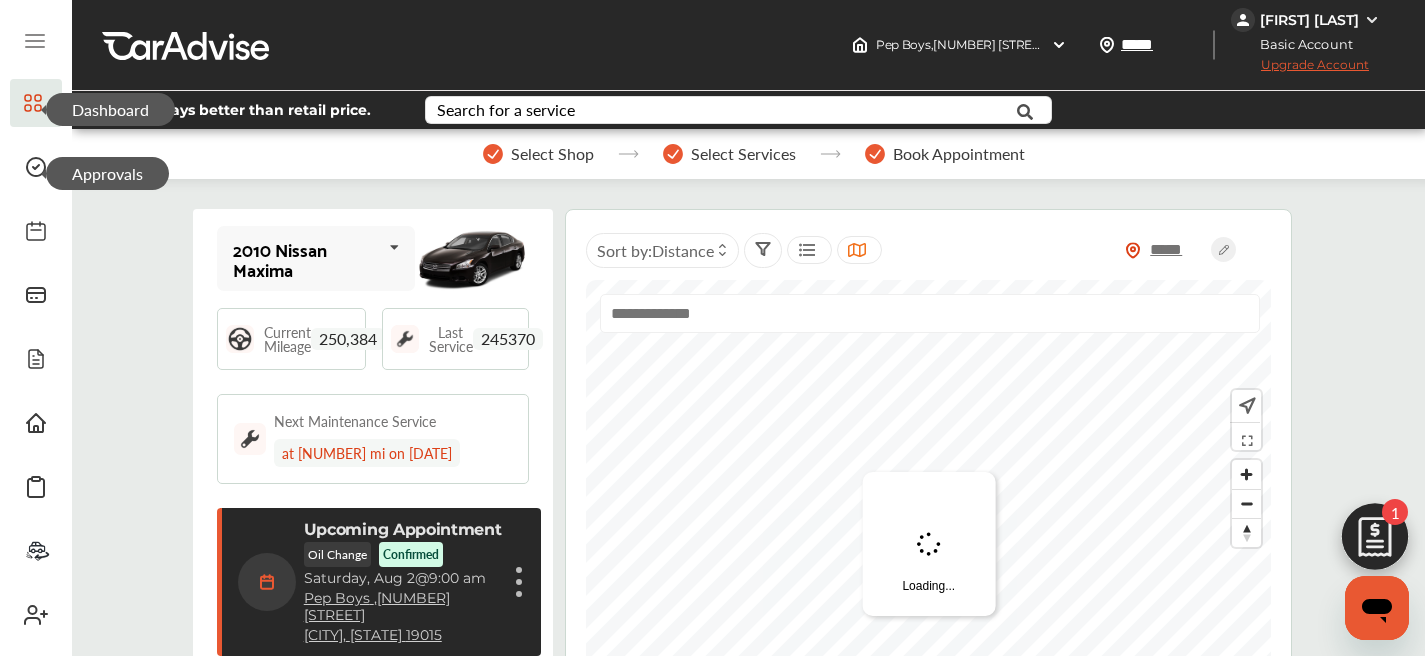 click on "Approvals" at bounding box center (107, 173) 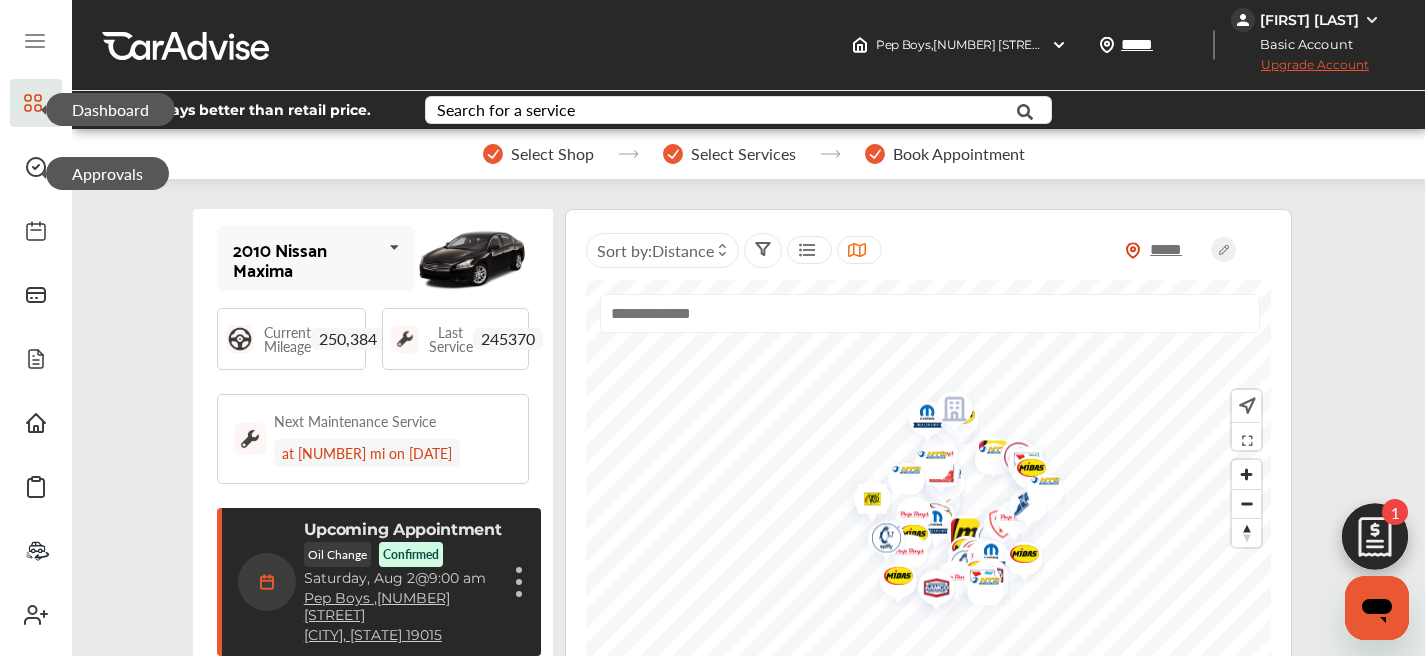 click on "Approvals" at bounding box center (107, 173) 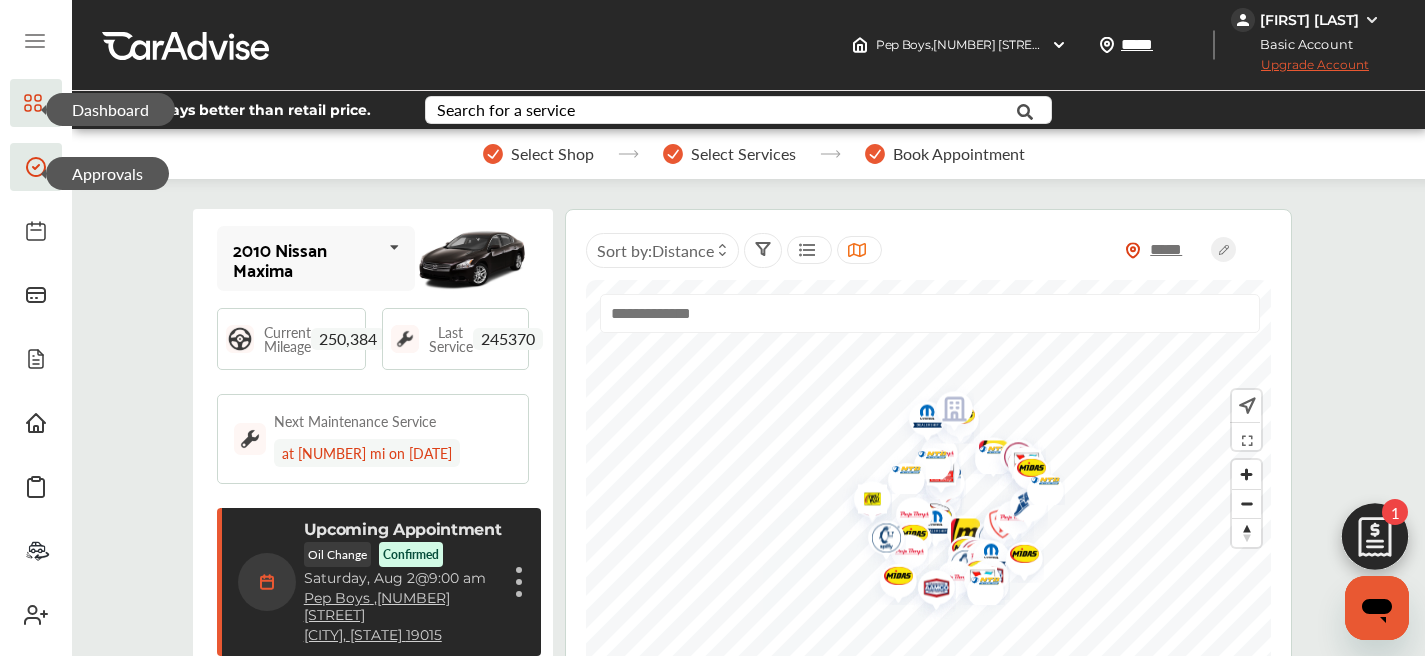 click 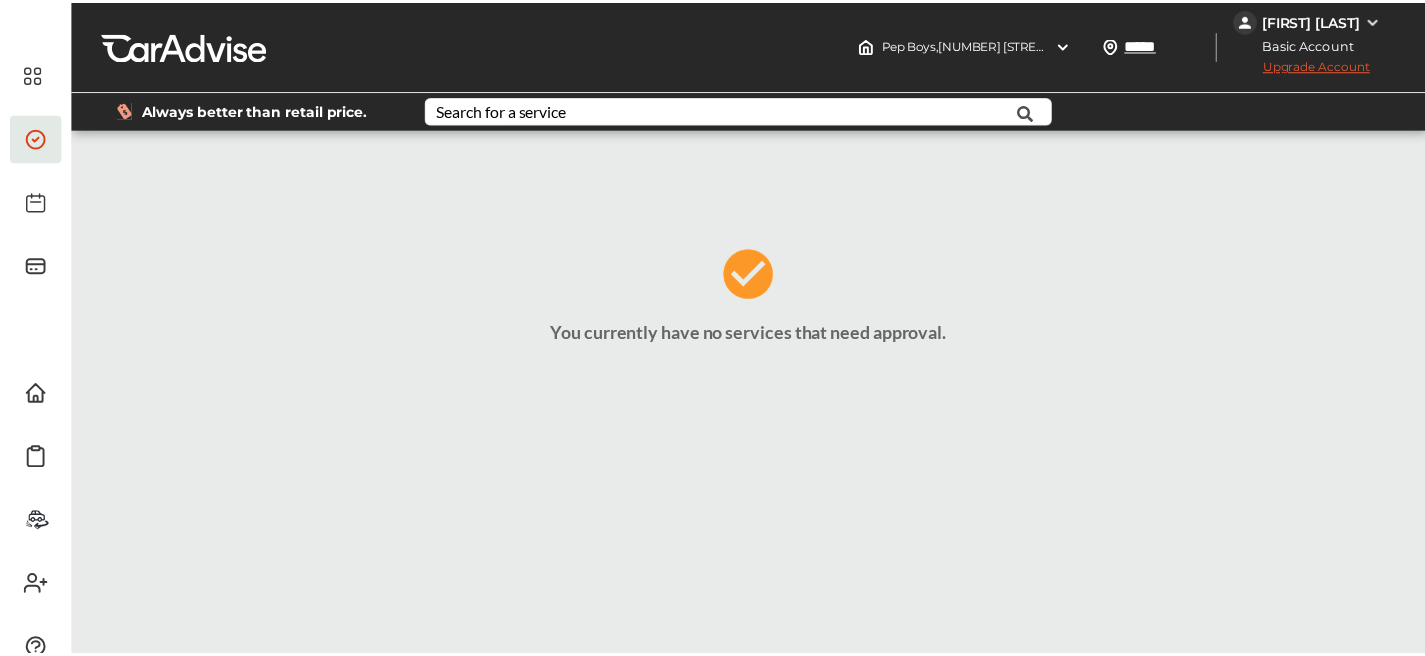 scroll, scrollTop: 0, scrollLeft: 0, axis: both 